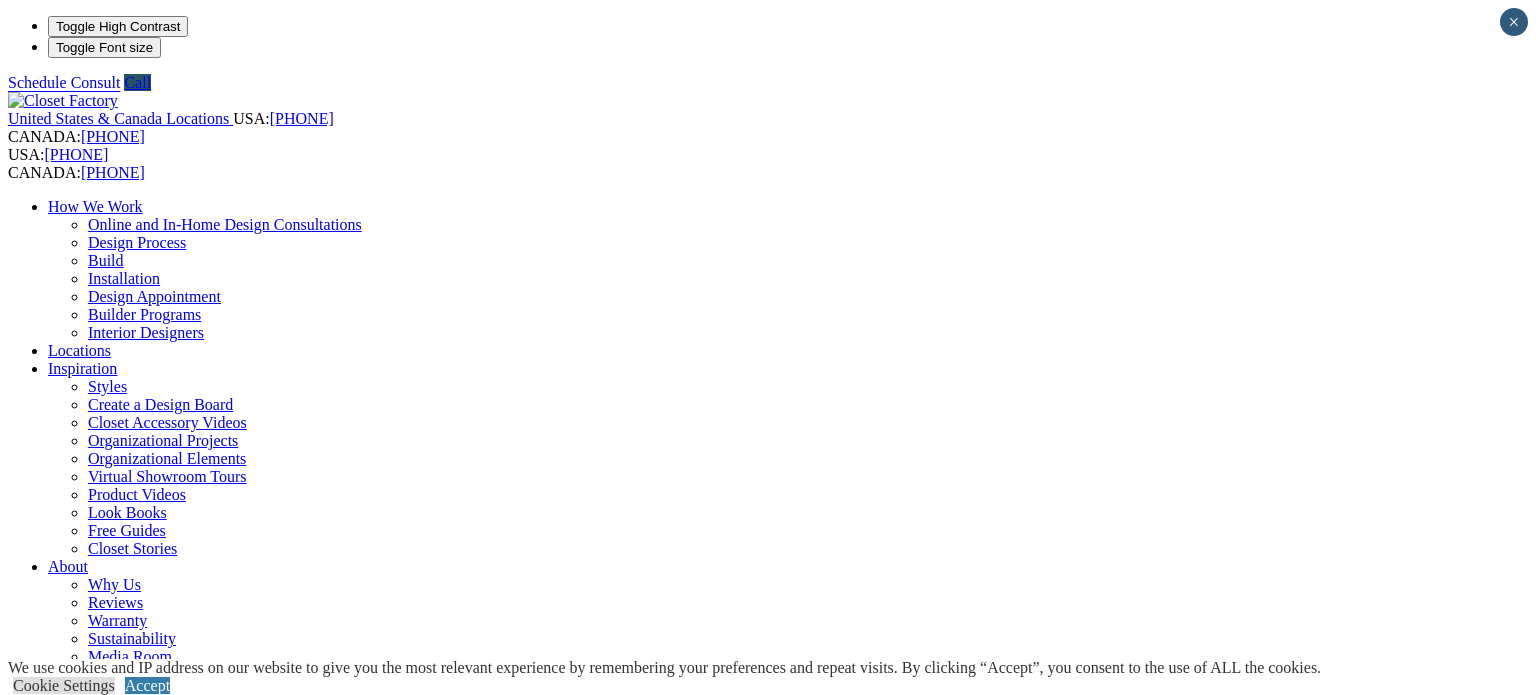 scroll, scrollTop: 0, scrollLeft: 0, axis: both 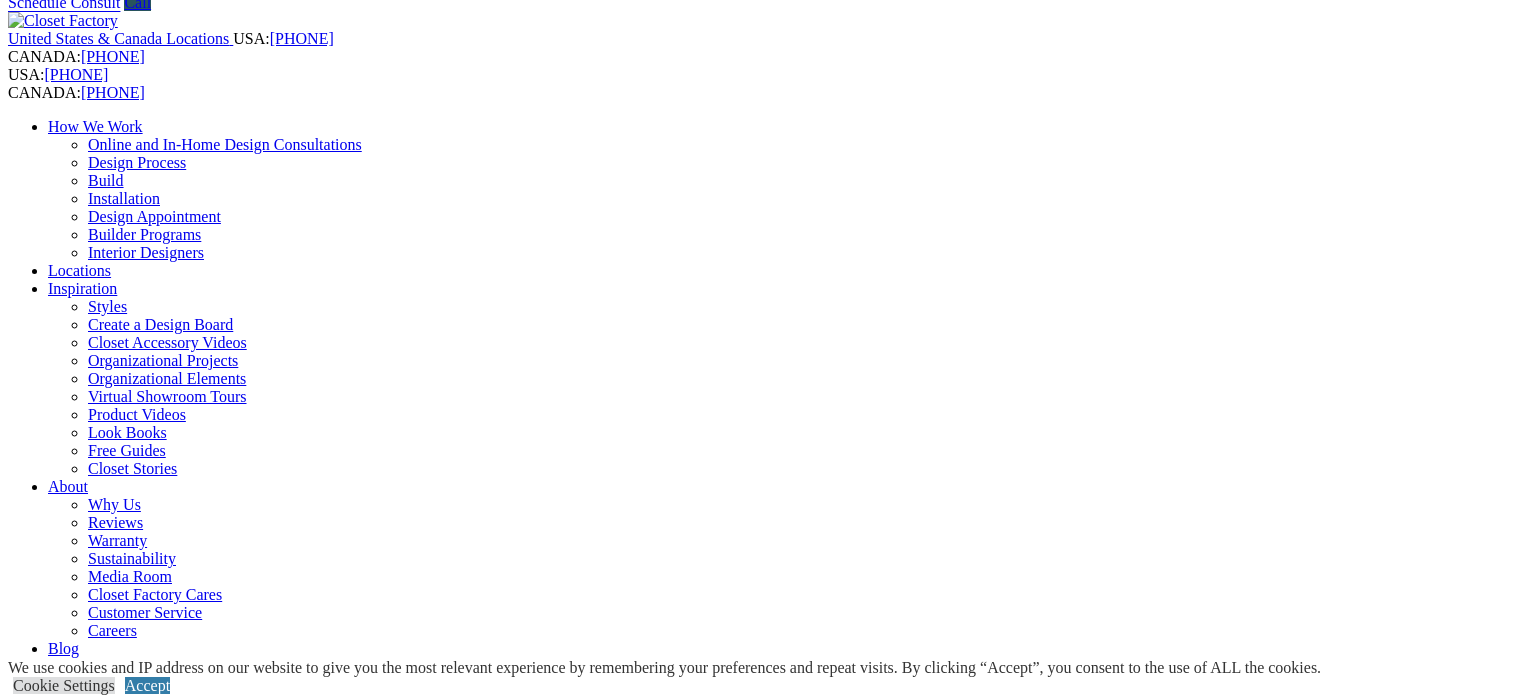 click on "CLOSE (X)" at bounding box center (46, 1773) 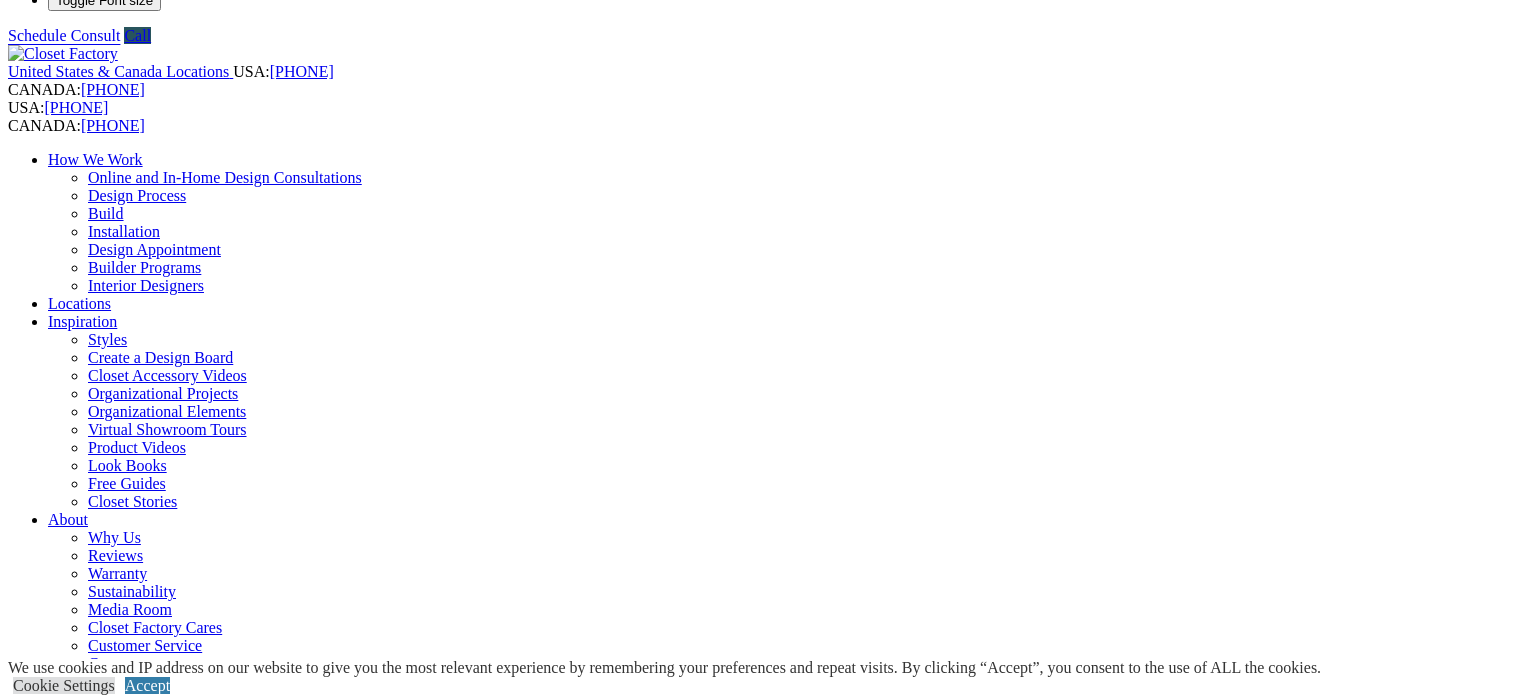 scroll, scrollTop: 0, scrollLeft: 0, axis: both 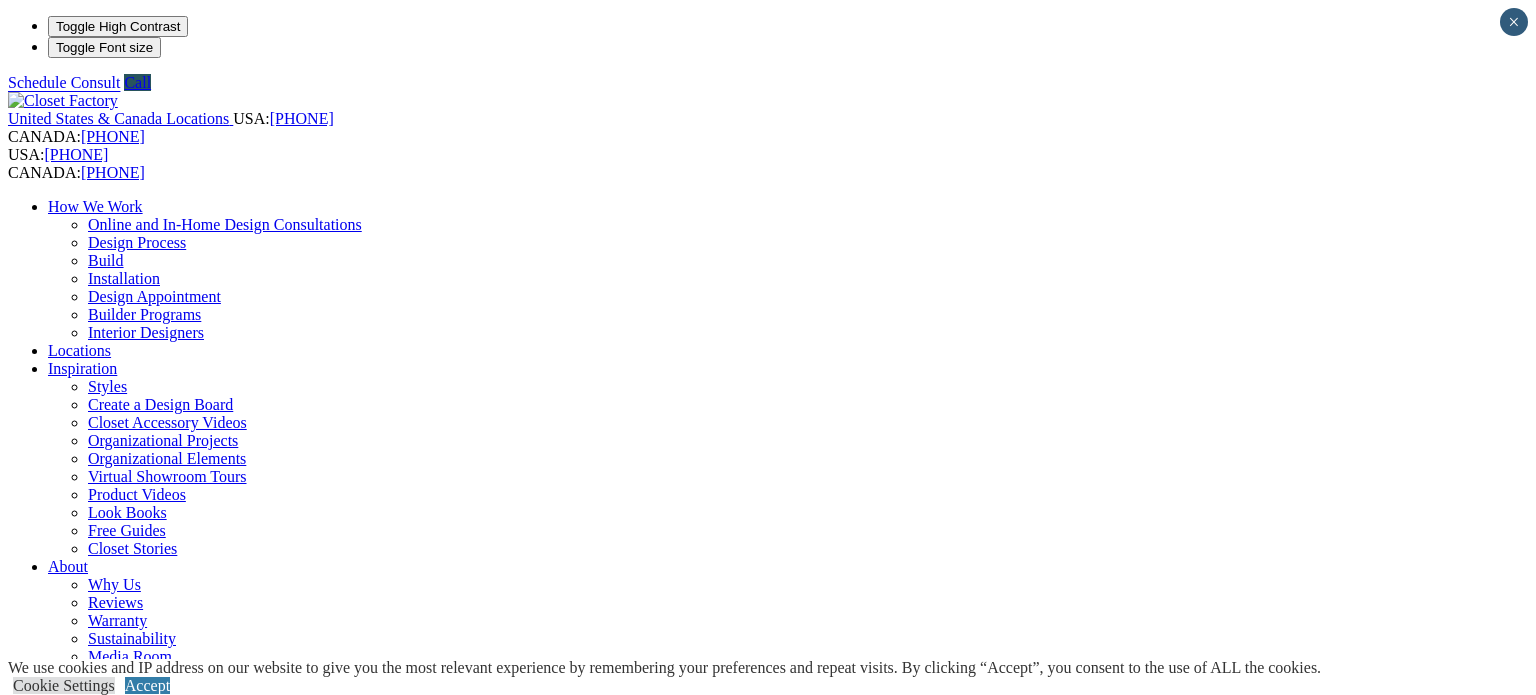 click on "Wall Units" at bounding box center [82, 1102] 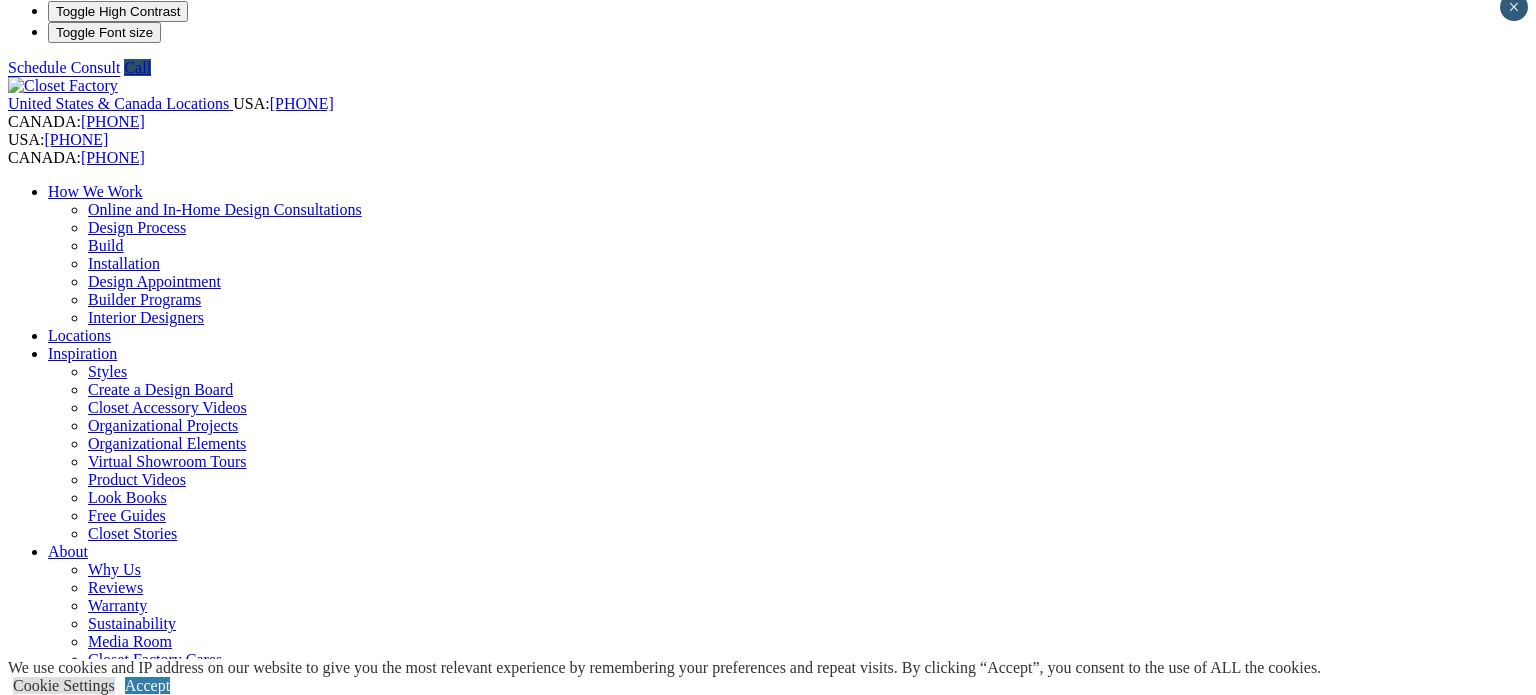 scroll, scrollTop: 117, scrollLeft: 0, axis: vertical 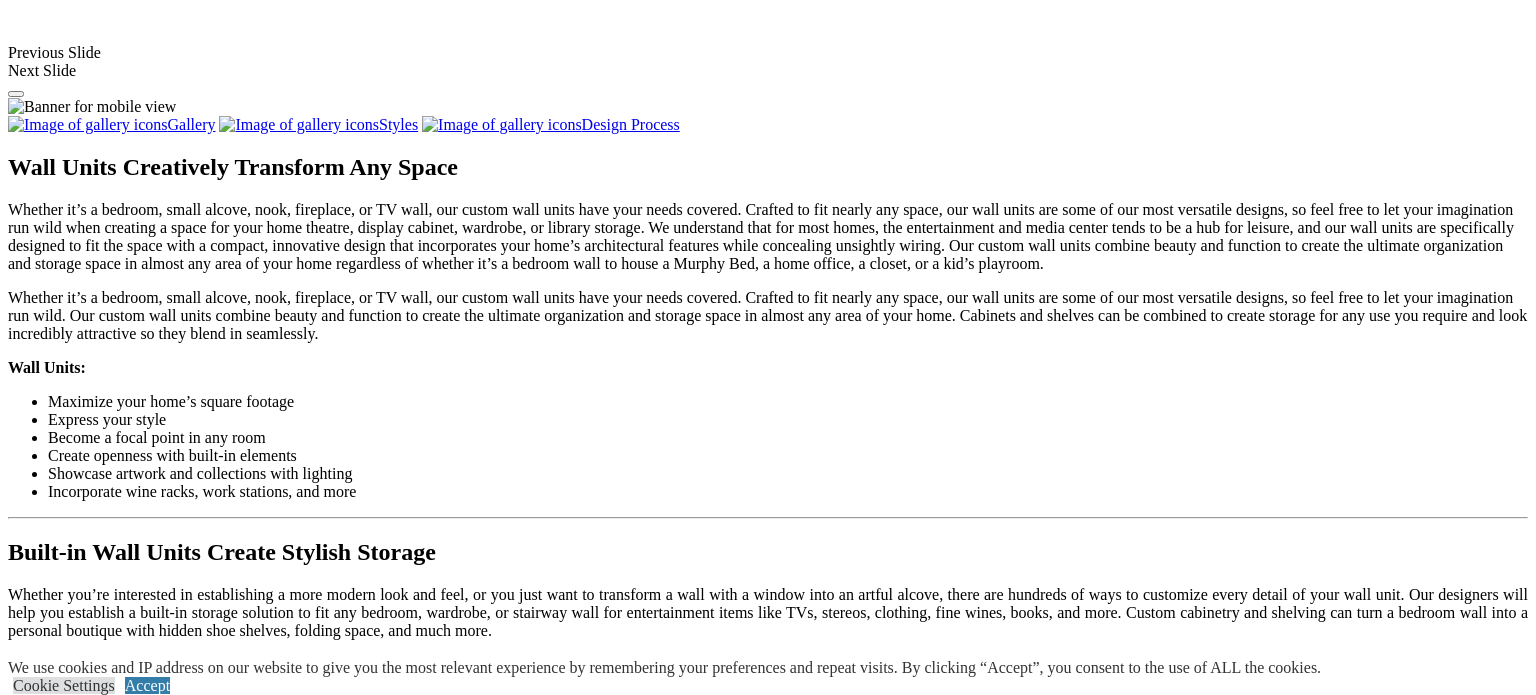 click on "Wardrobe Closets" at bounding box center [145, -890] 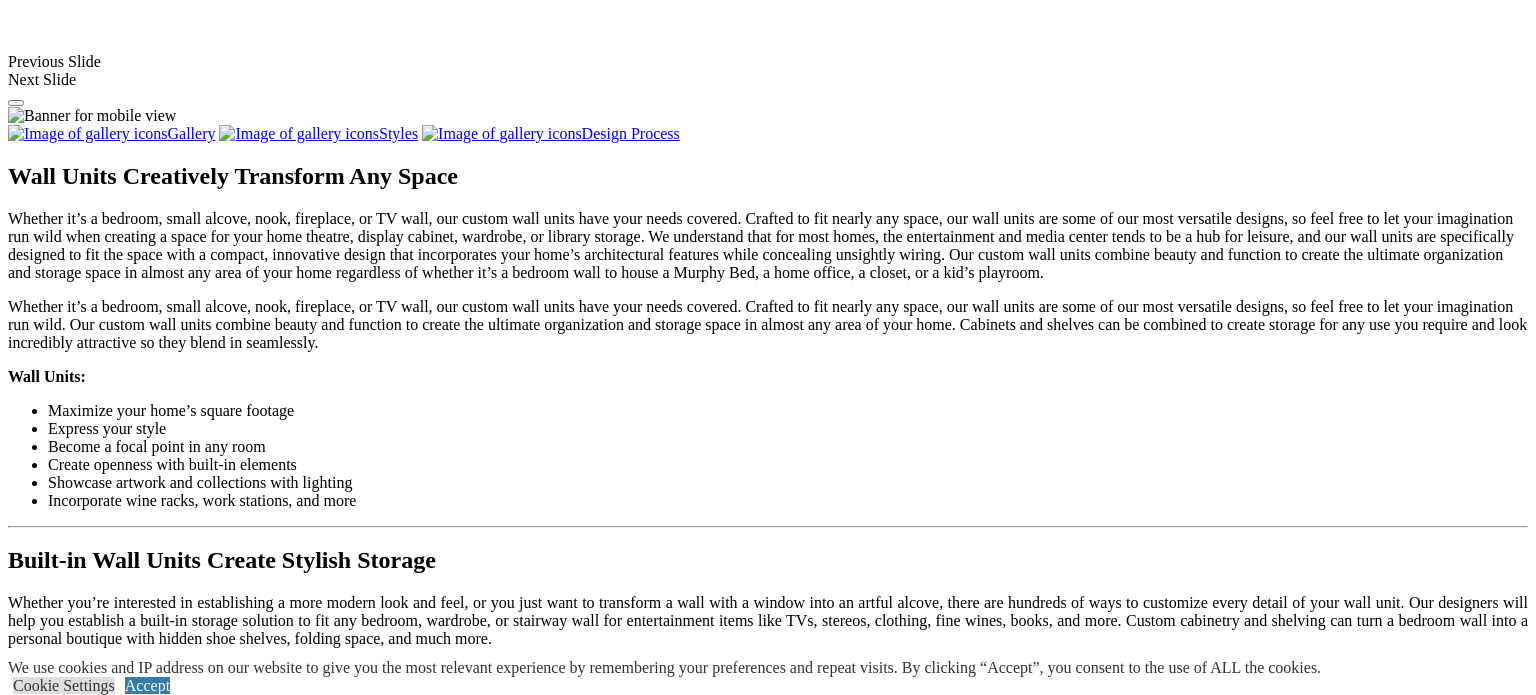 scroll, scrollTop: 1858, scrollLeft: 0, axis: vertical 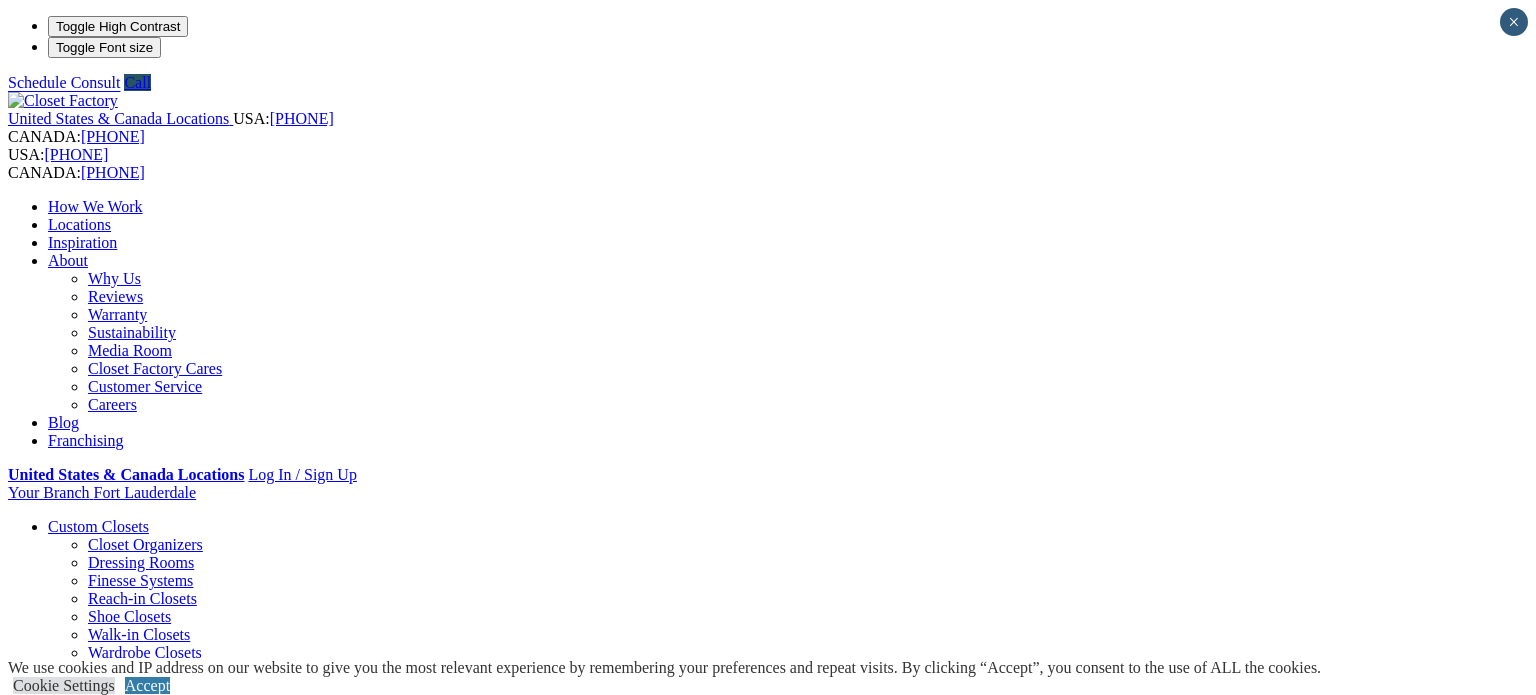 click on "Murphy Beds" at bounding box center [132, 742] 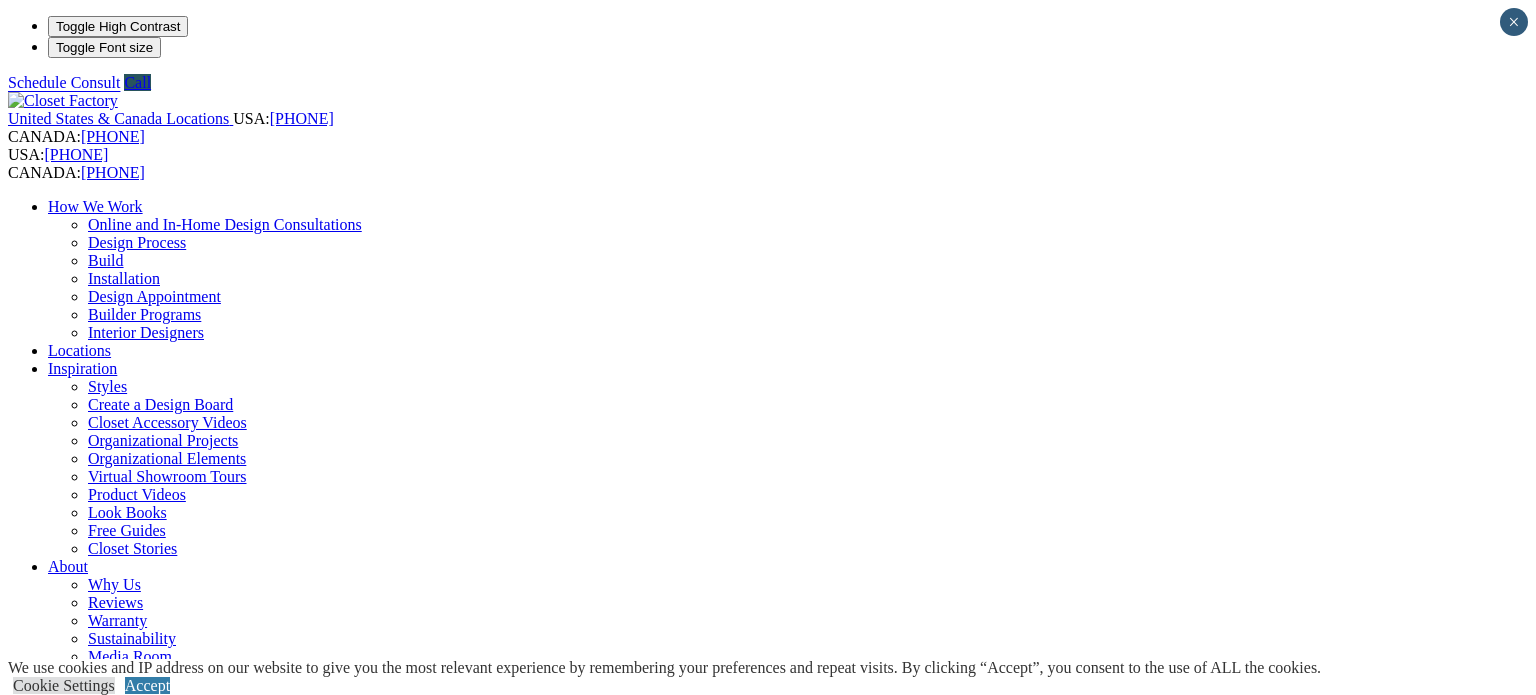 scroll, scrollTop: 0, scrollLeft: 0, axis: both 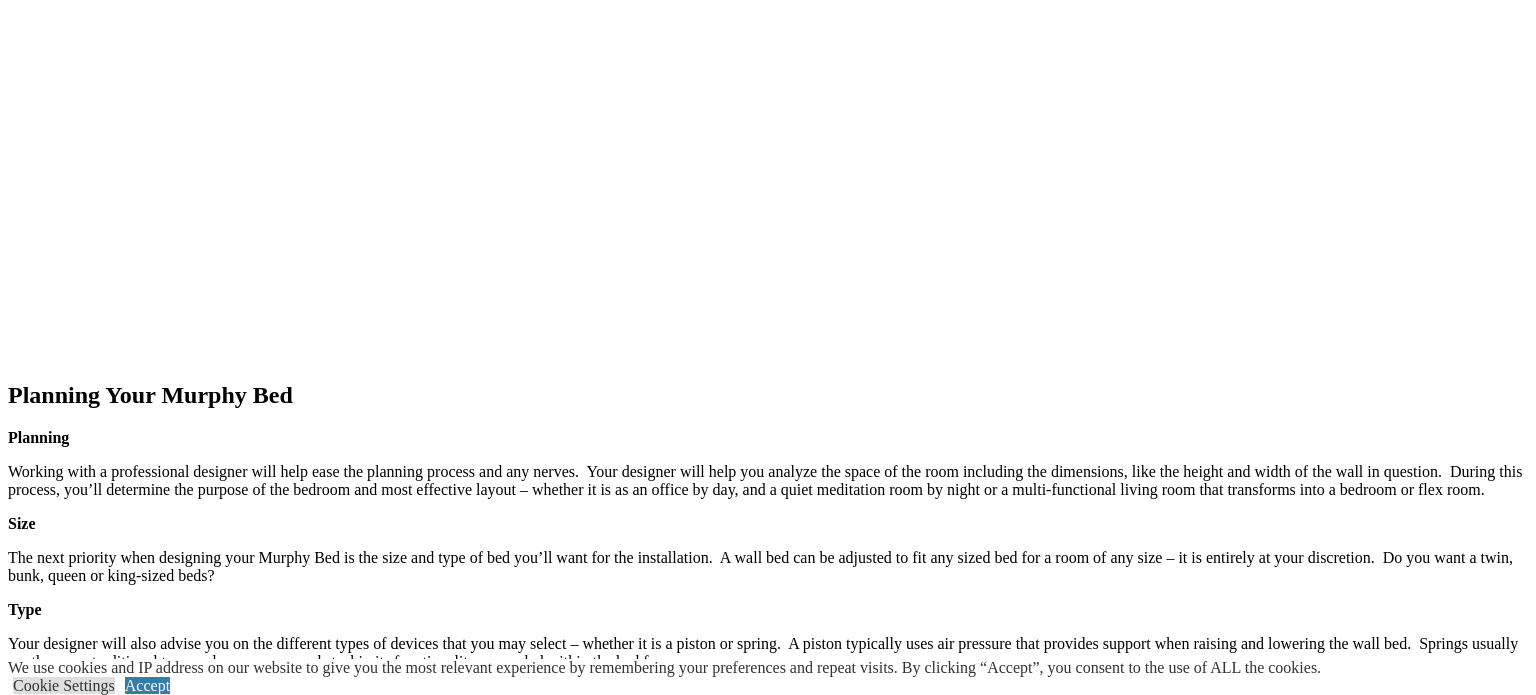 click on "next" at bounding box center (768, 1279) 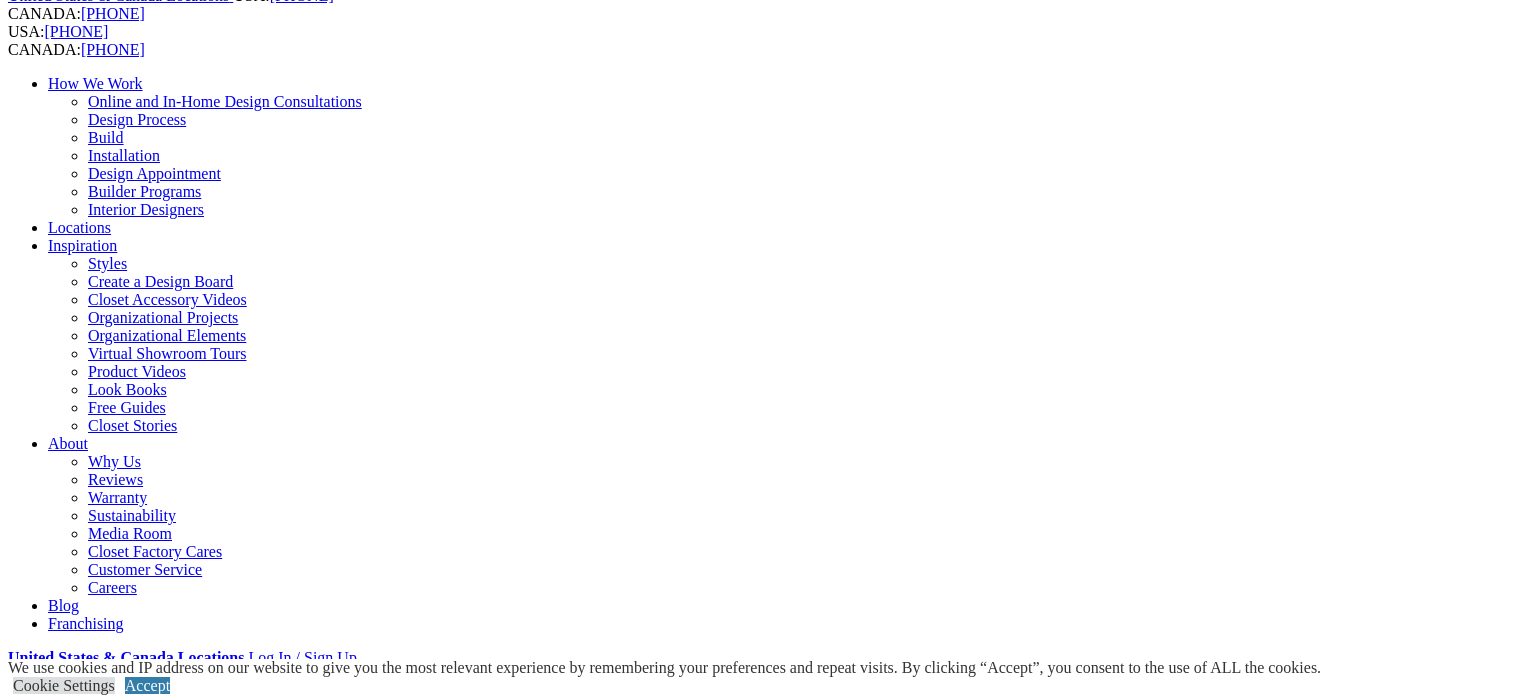 scroll, scrollTop: 0, scrollLeft: 0, axis: both 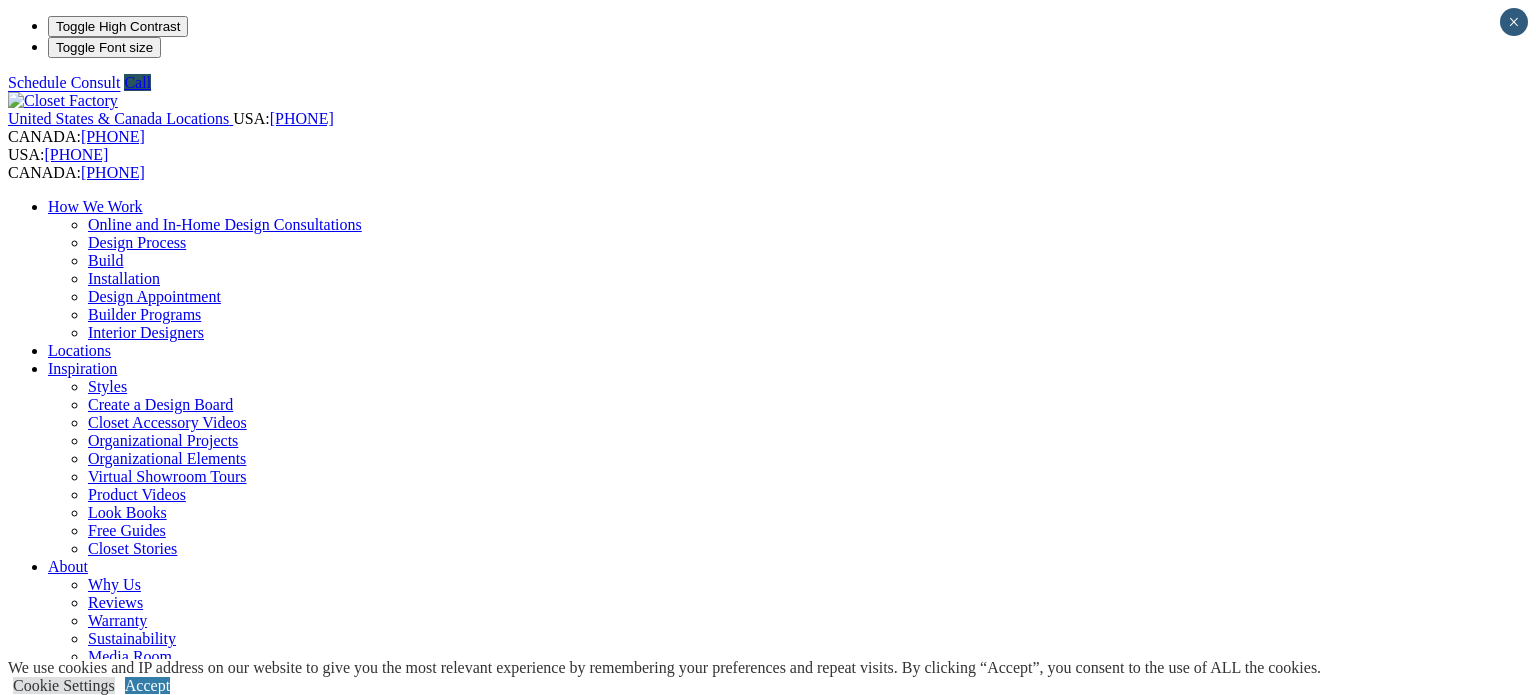 click on "Mudrooms" at bounding box center [123, 1282] 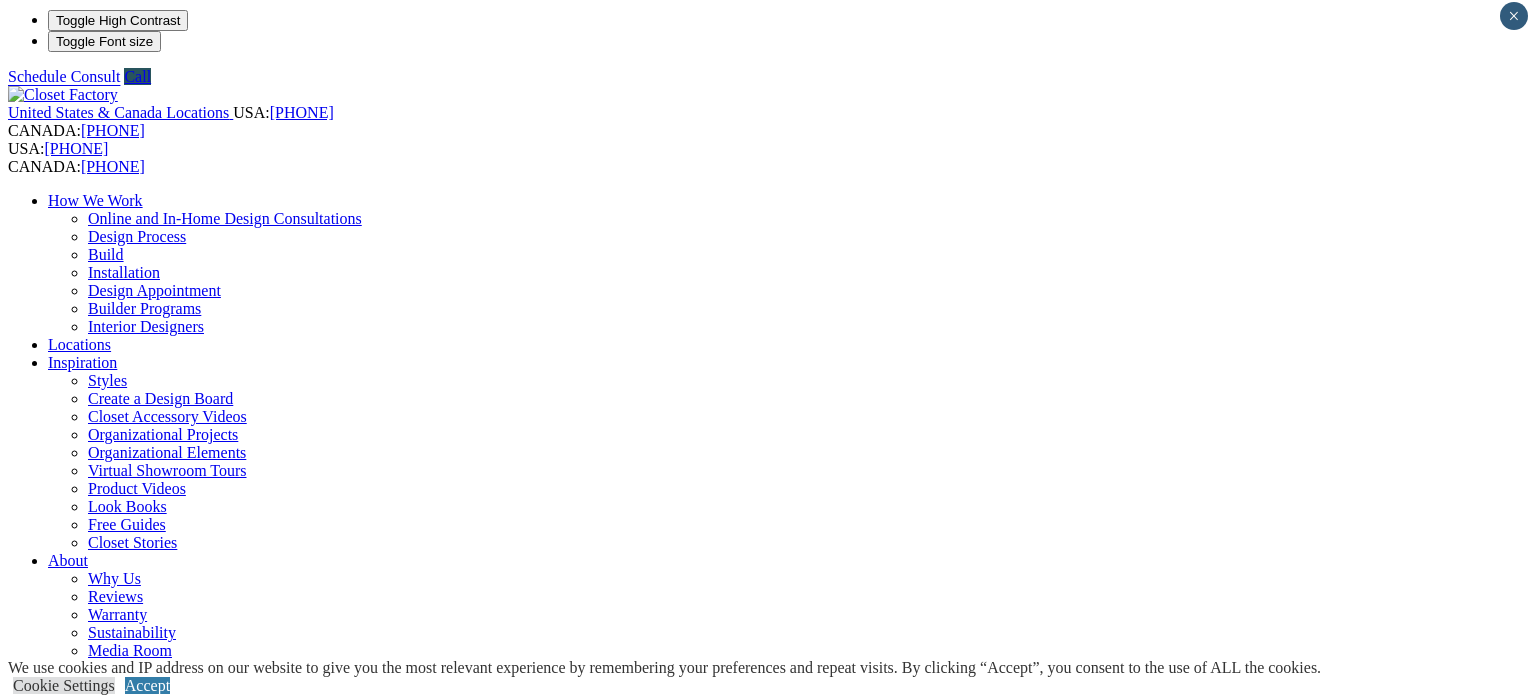 scroll, scrollTop: 20, scrollLeft: 0, axis: vertical 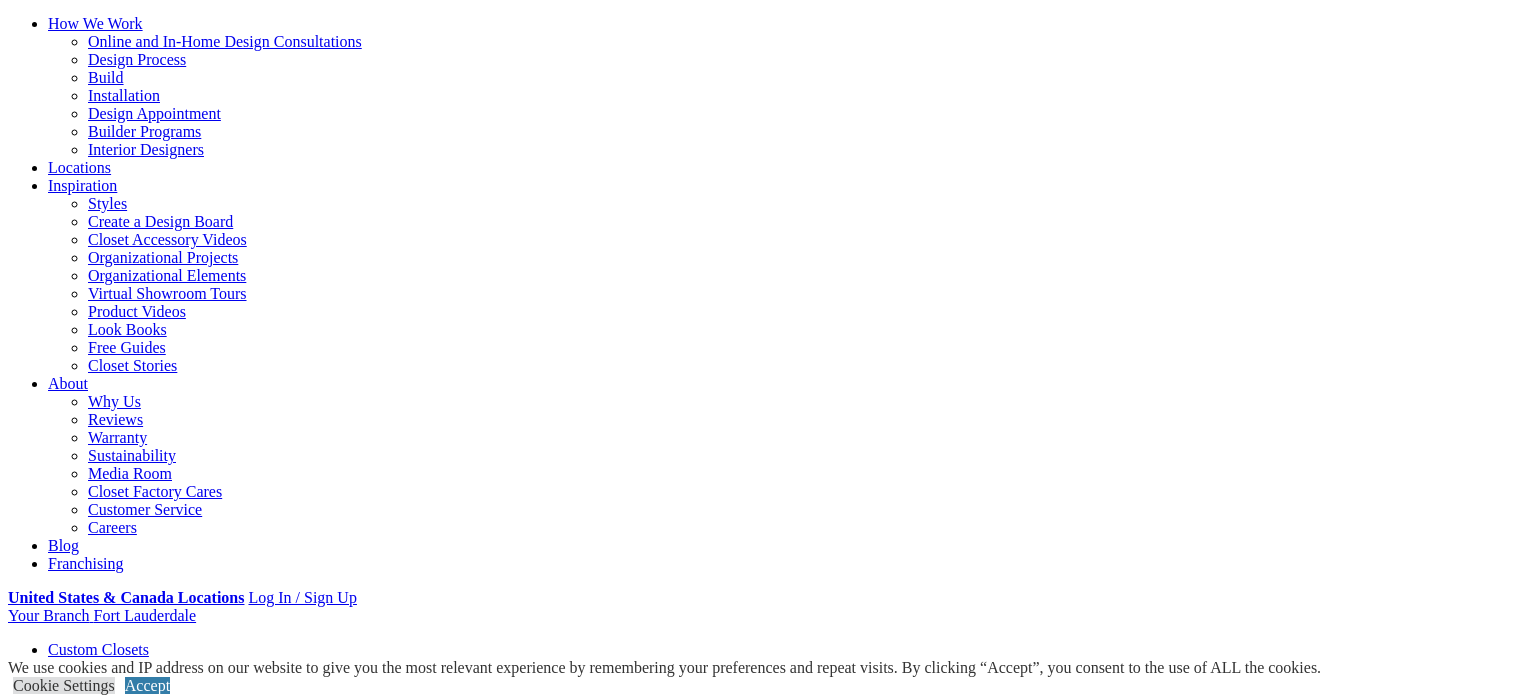click on "Gallery" at bounding box center [111, 1843] 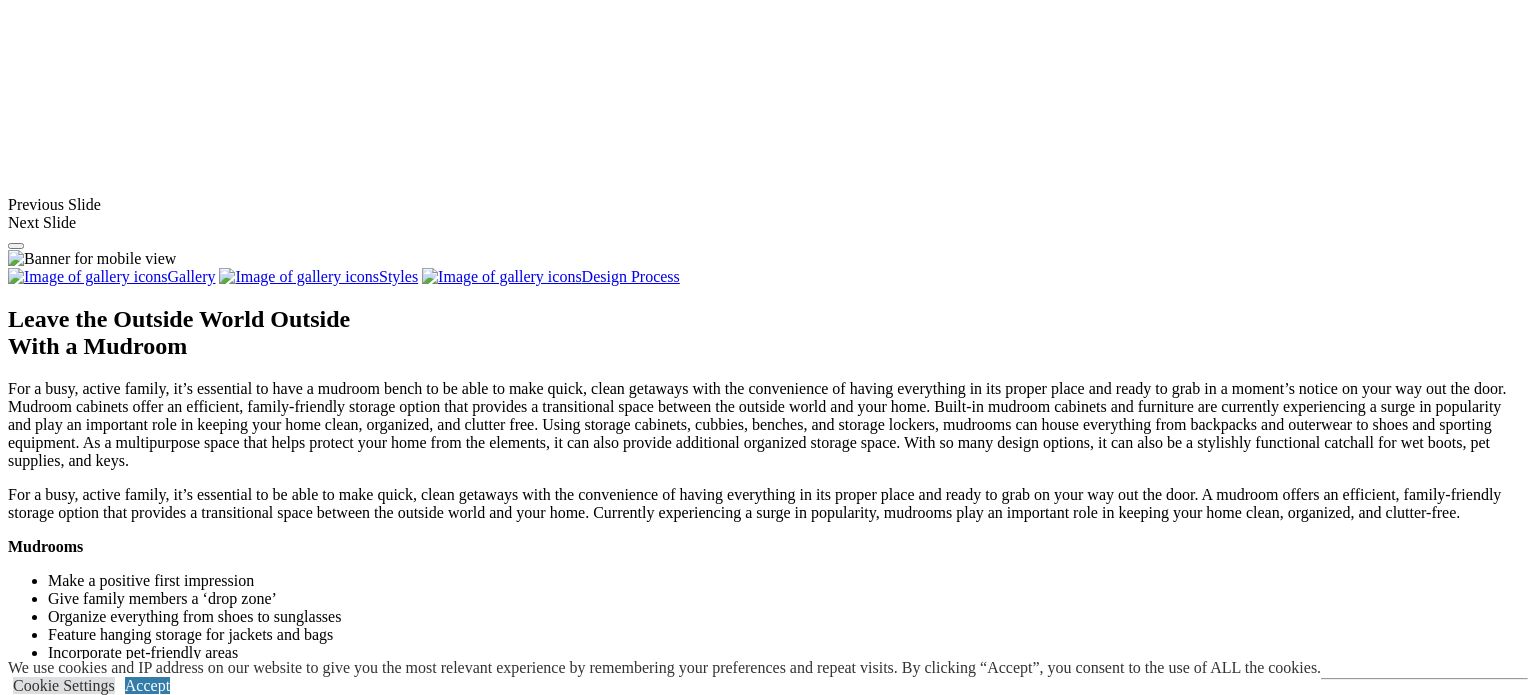 scroll, scrollTop: 1692, scrollLeft: 0, axis: vertical 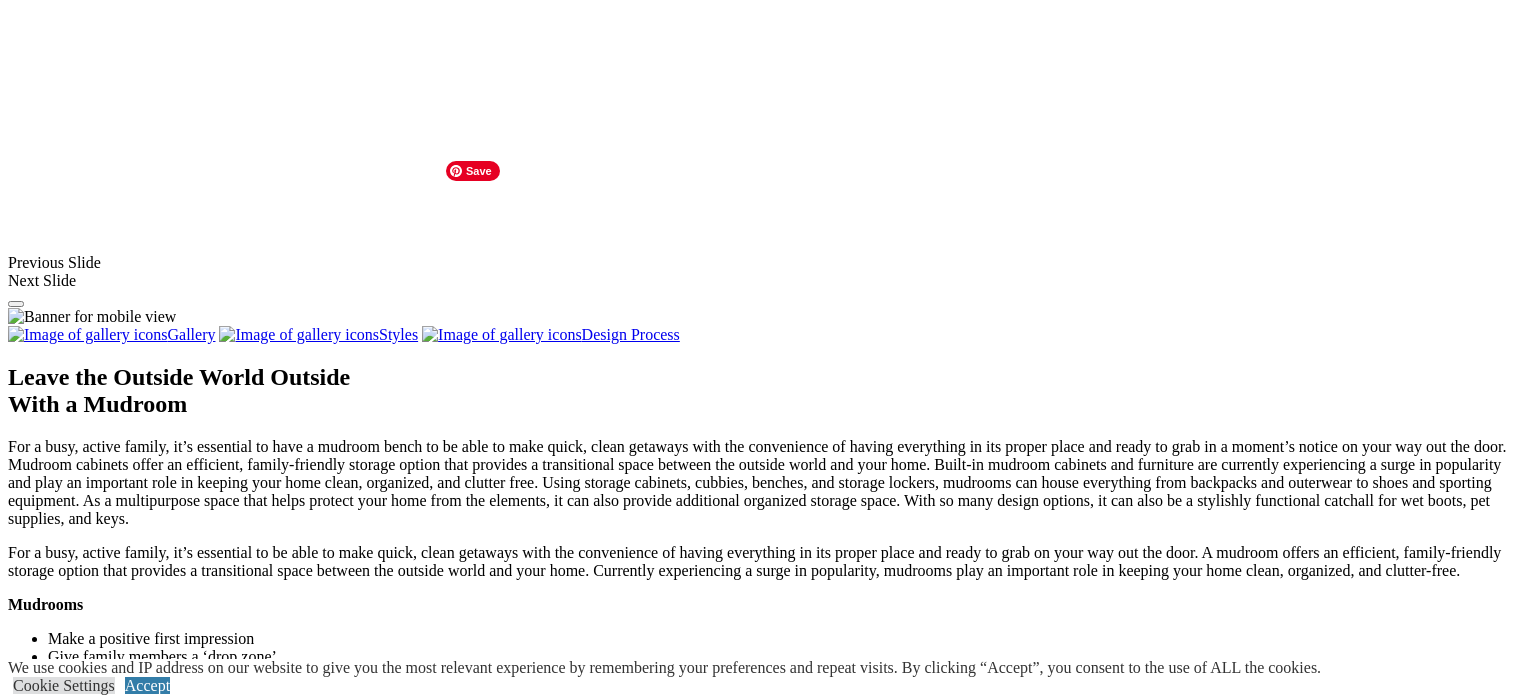 click at bounding box center (372, 1220) 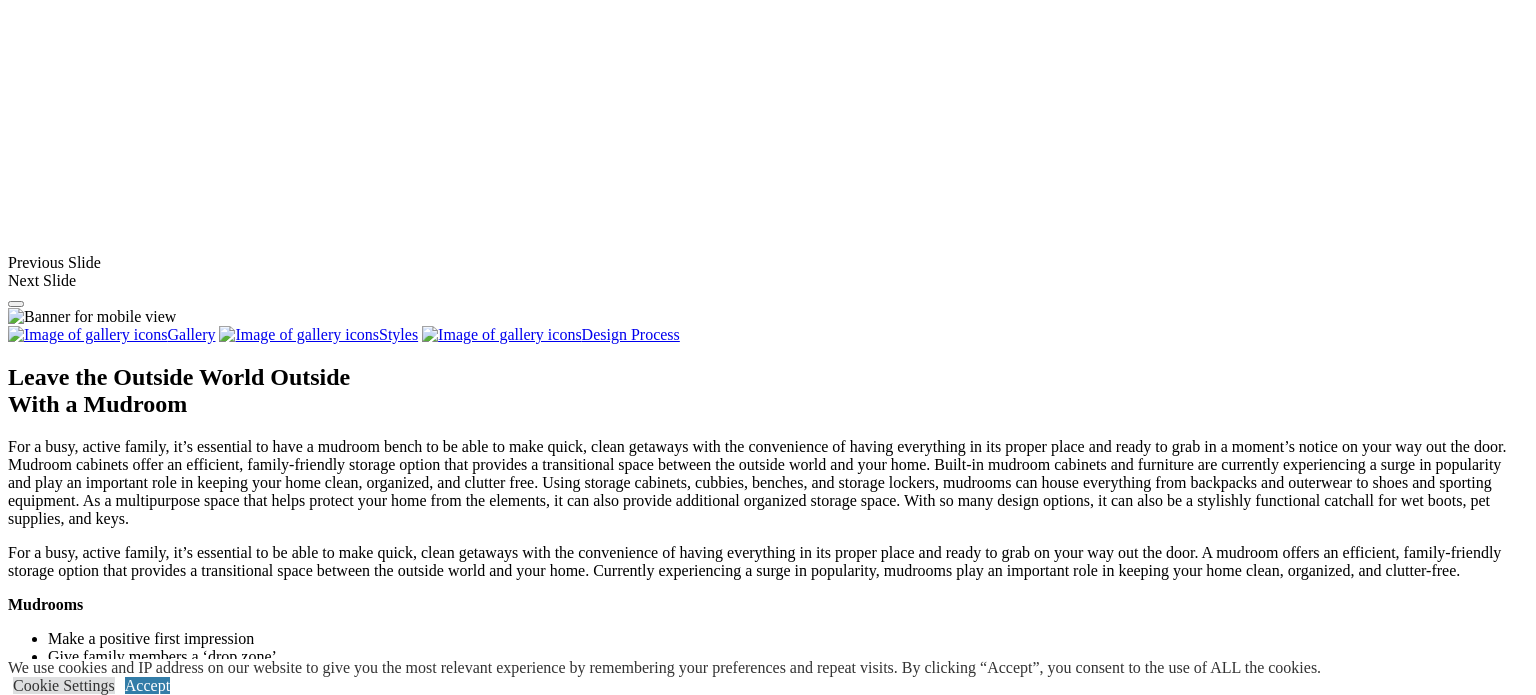 click at bounding box center (8, 33478) 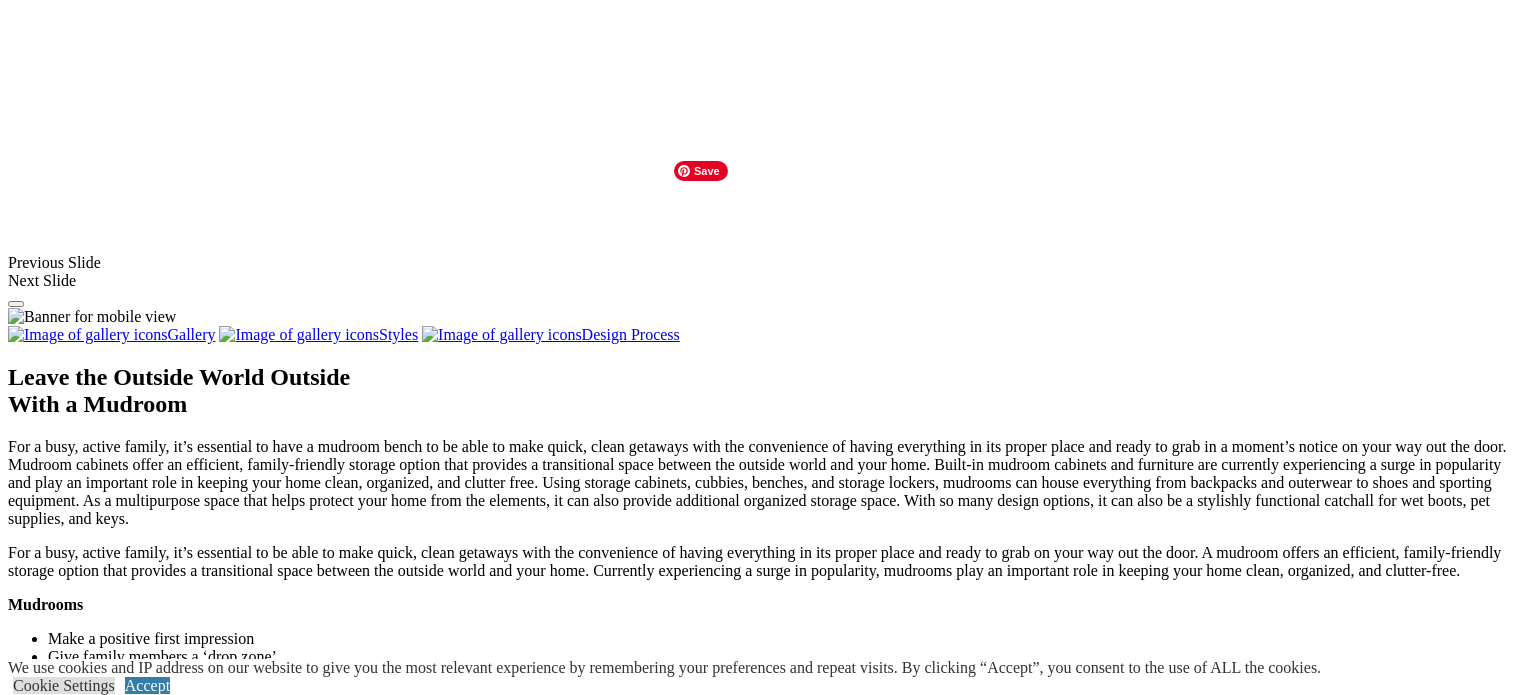 click at bounding box center (590, 1220) 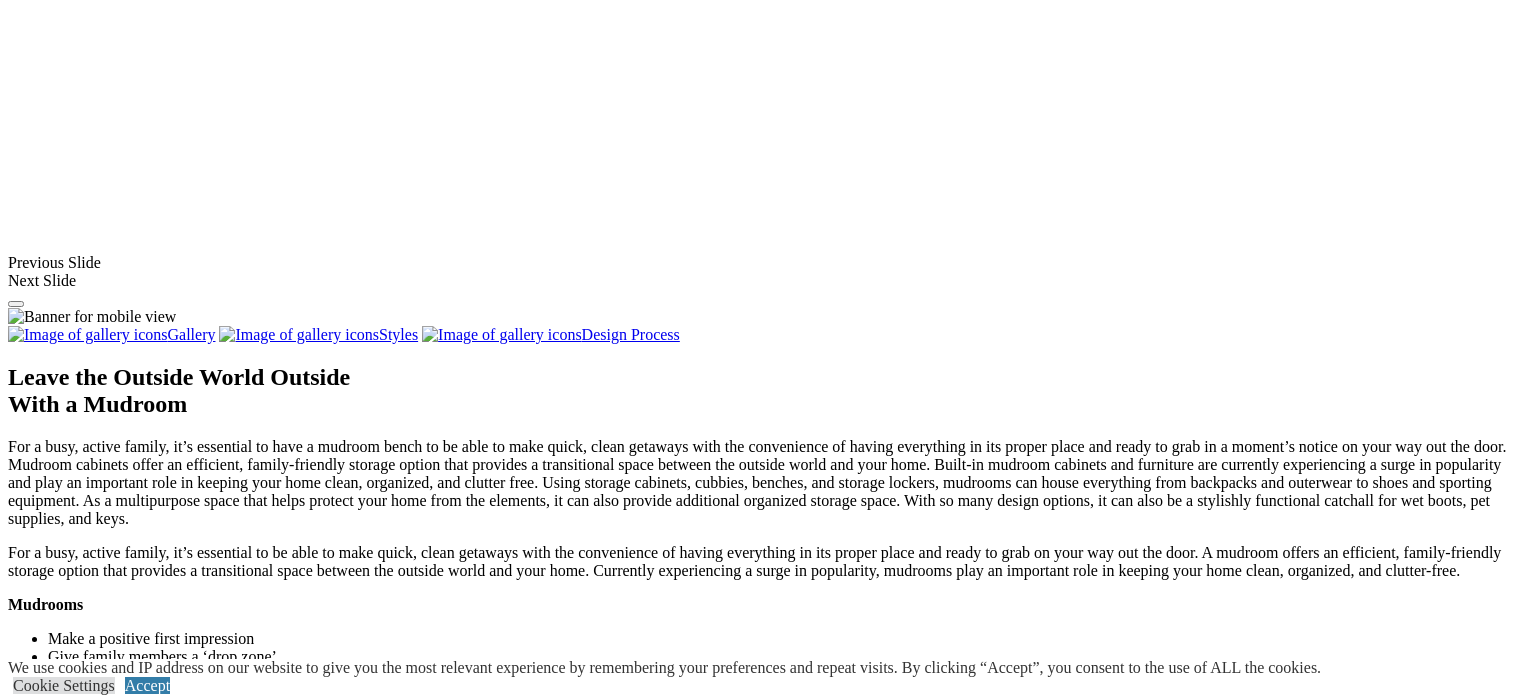 click at bounding box center (8, 33478) 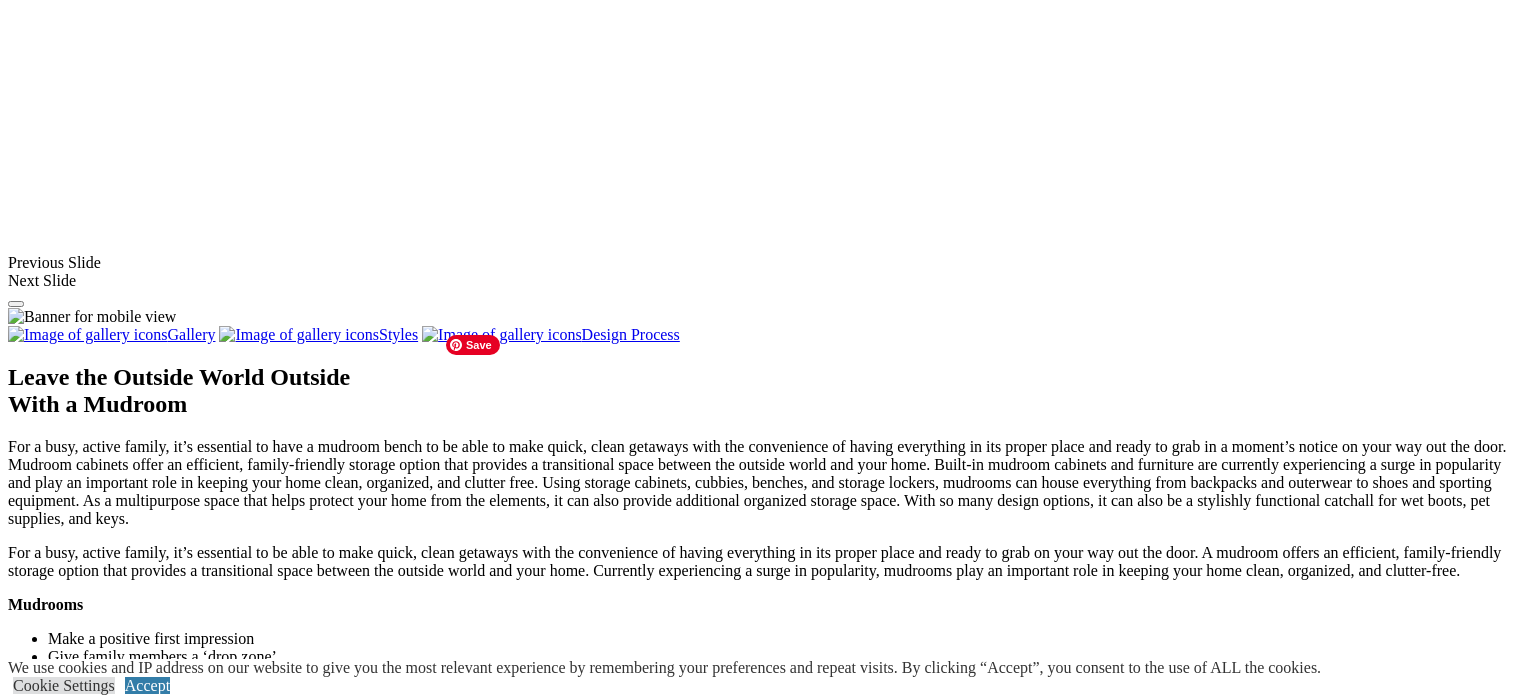 click at bounding box center [344, 1394] 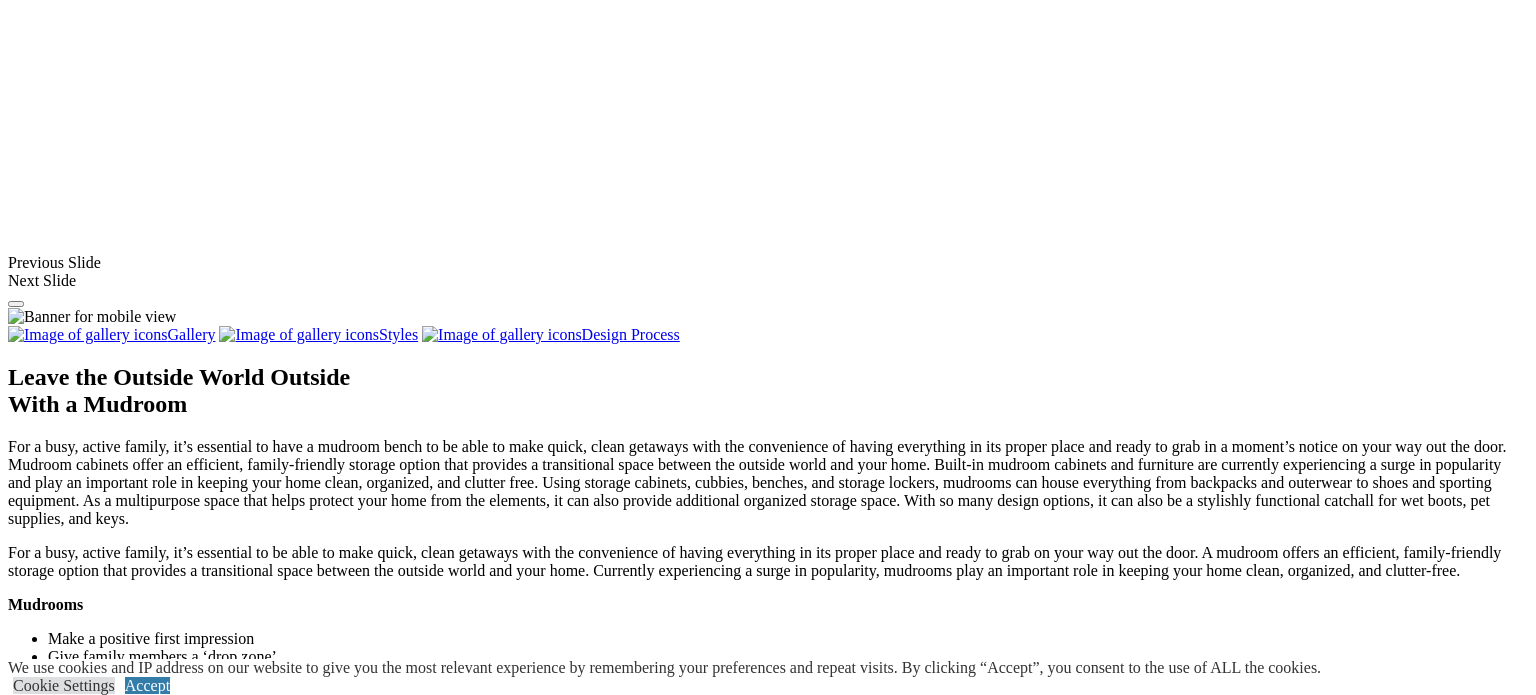 click at bounding box center [8, 33478] 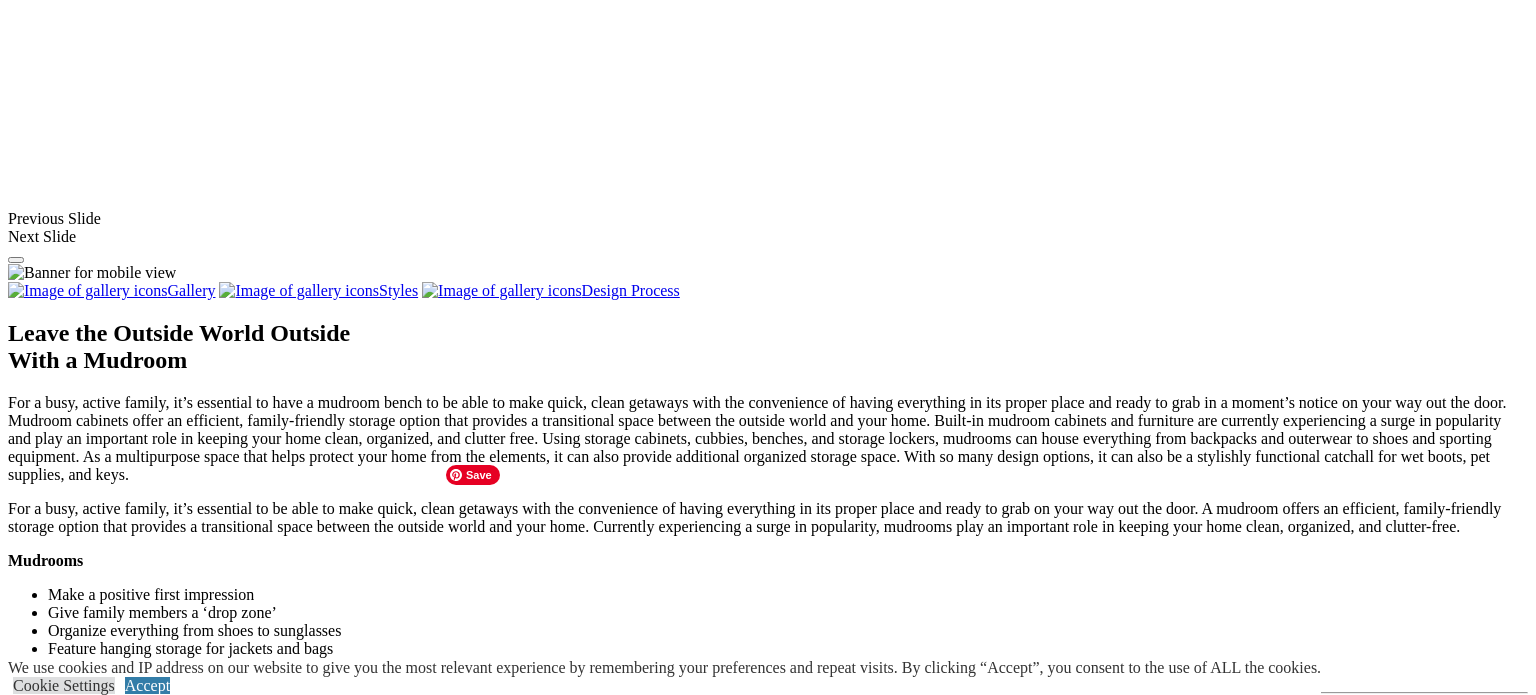scroll, scrollTop: 1734, scrollLeft: 0, axis: vertical 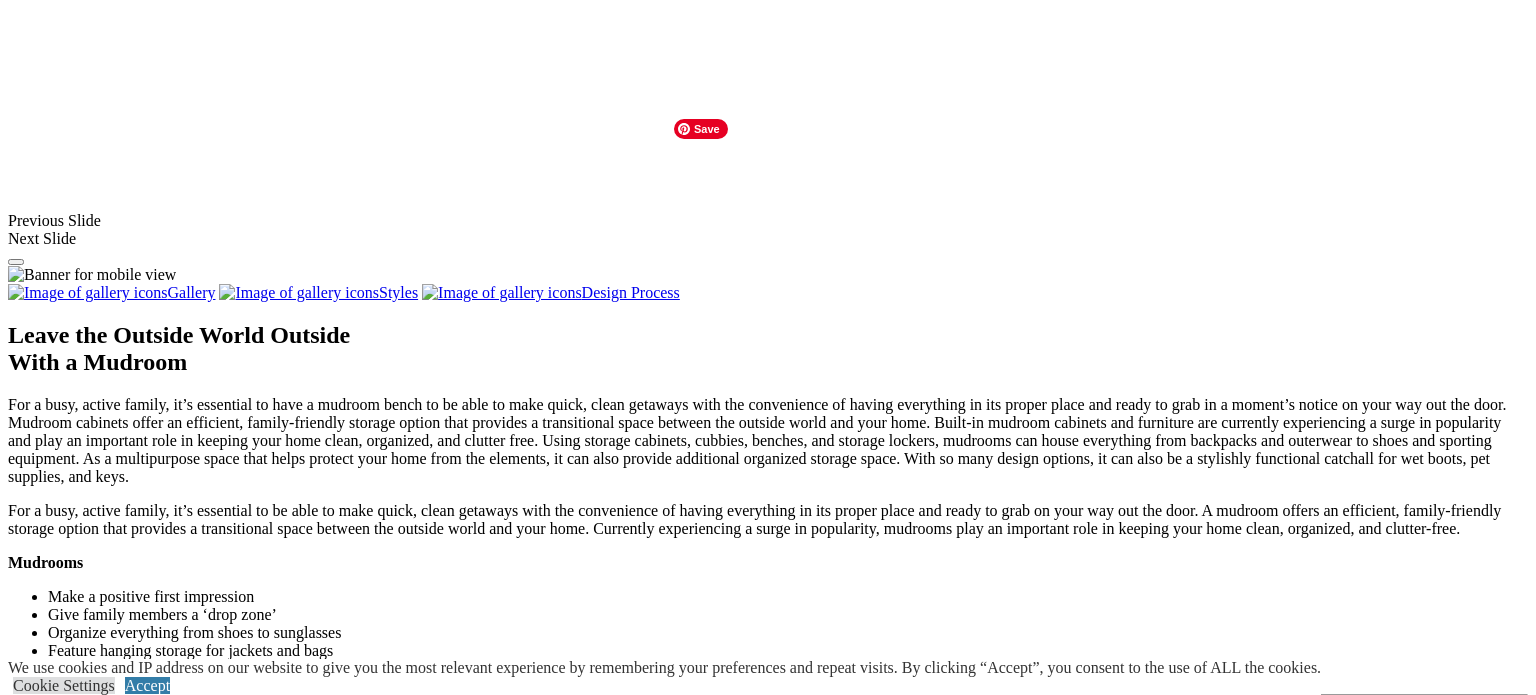 click at bounding box center (590, 1178) 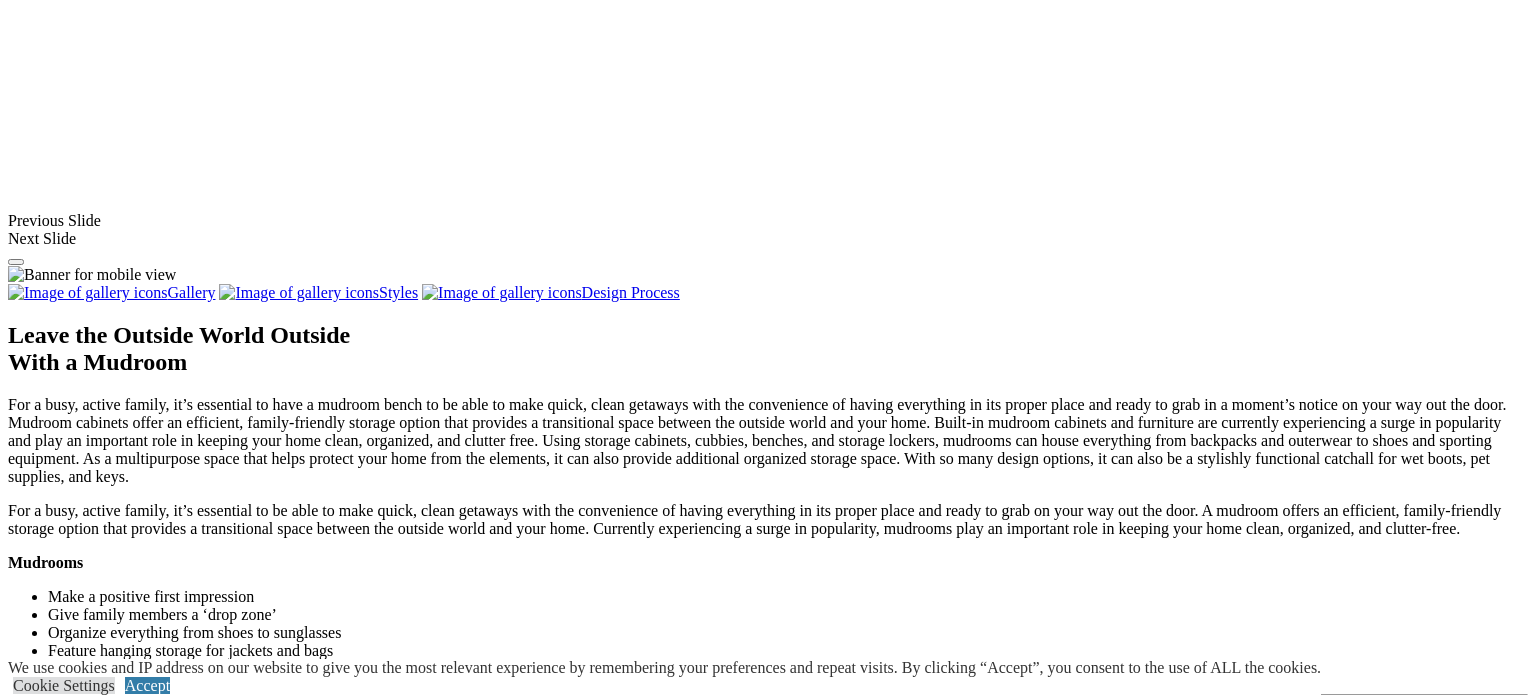 click at bounding box center [8, 33436] 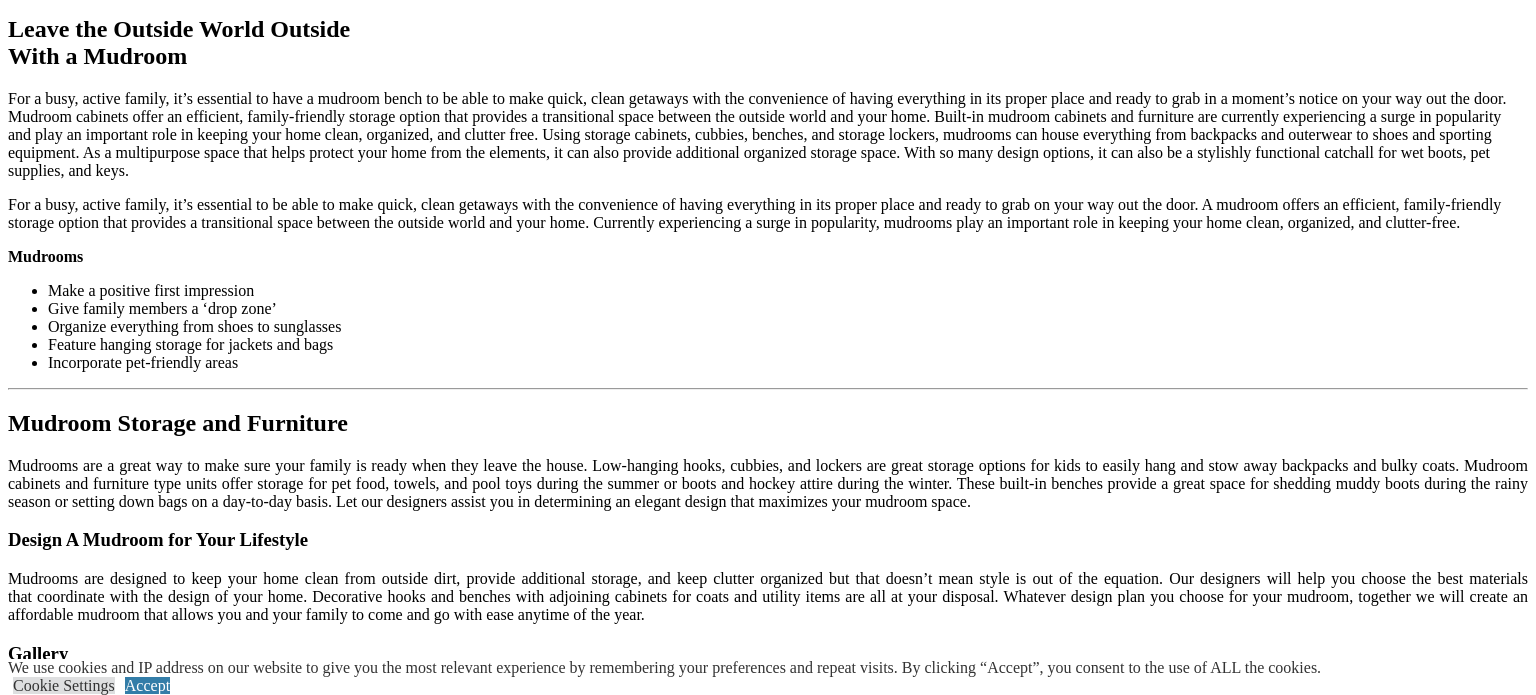 click on "Laundry Room" at bounding box center [96, -956] 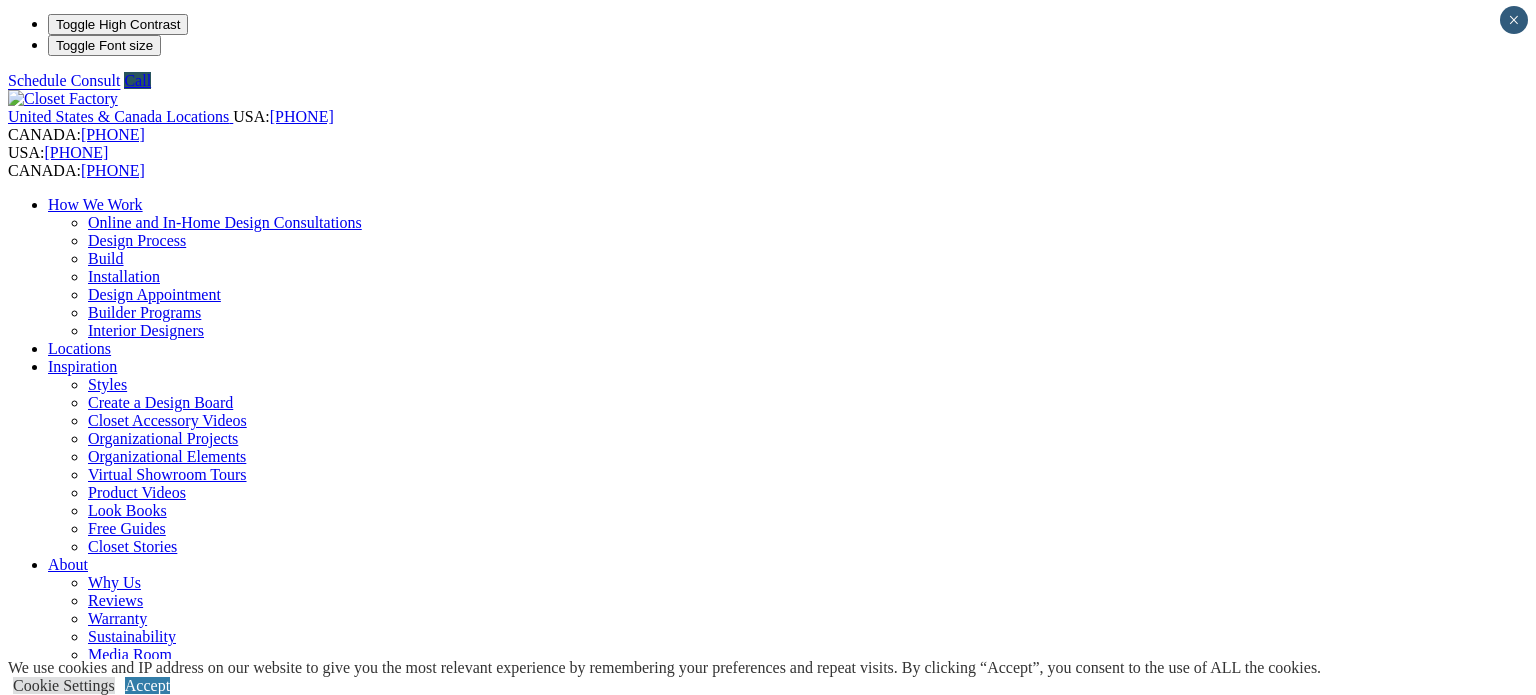scroll, scrollTop: 10, scrollLeft: 0, axis: vertical 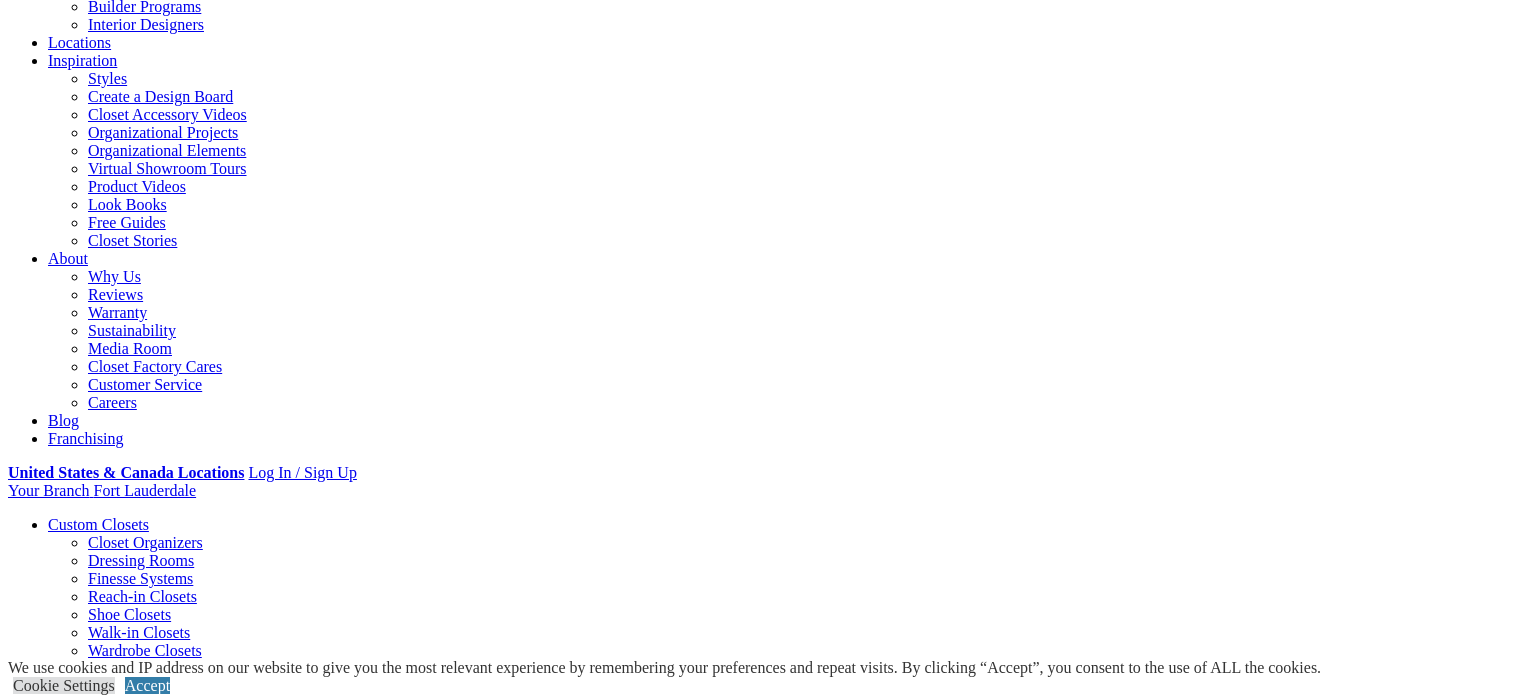 click on "Gallery" at bounding box center [111, 1664] 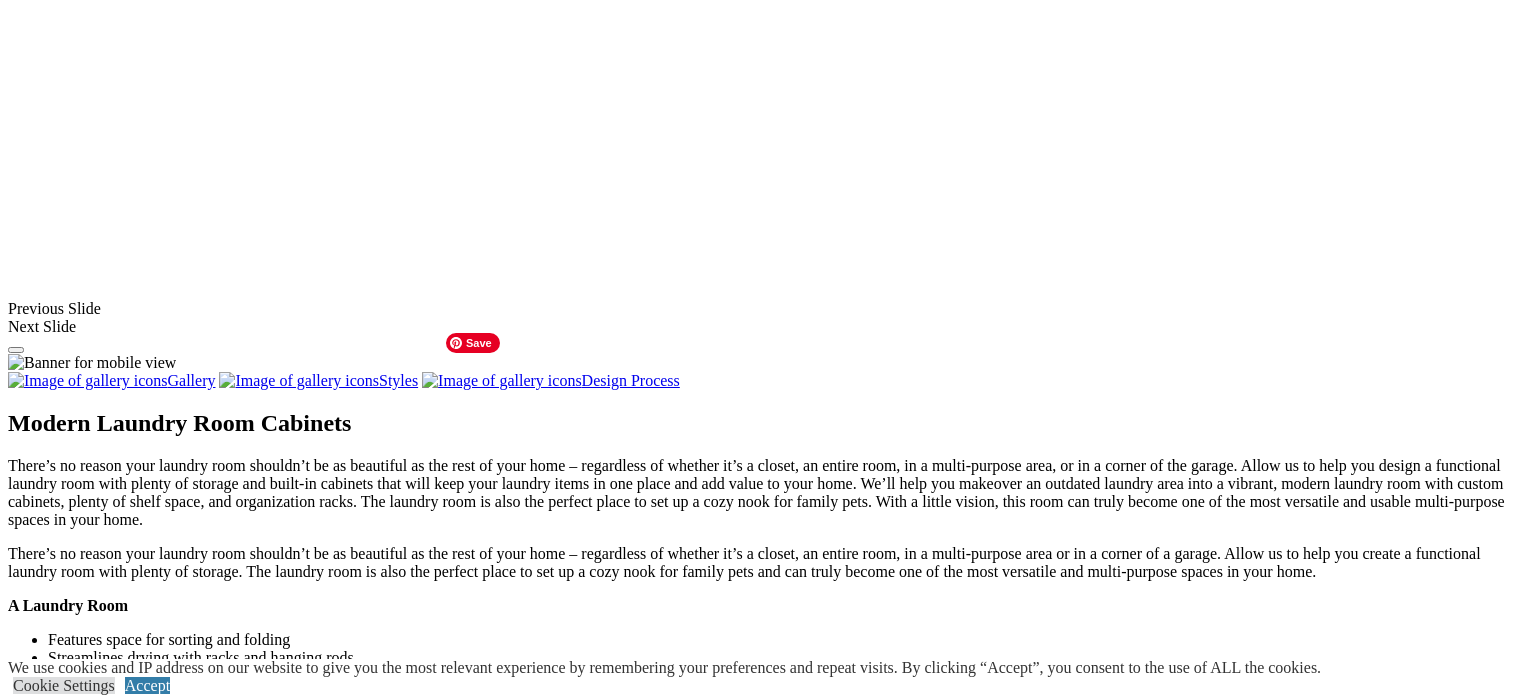 scroll, scrollTop: 1599, scrollLeft: 0, axis: vertical 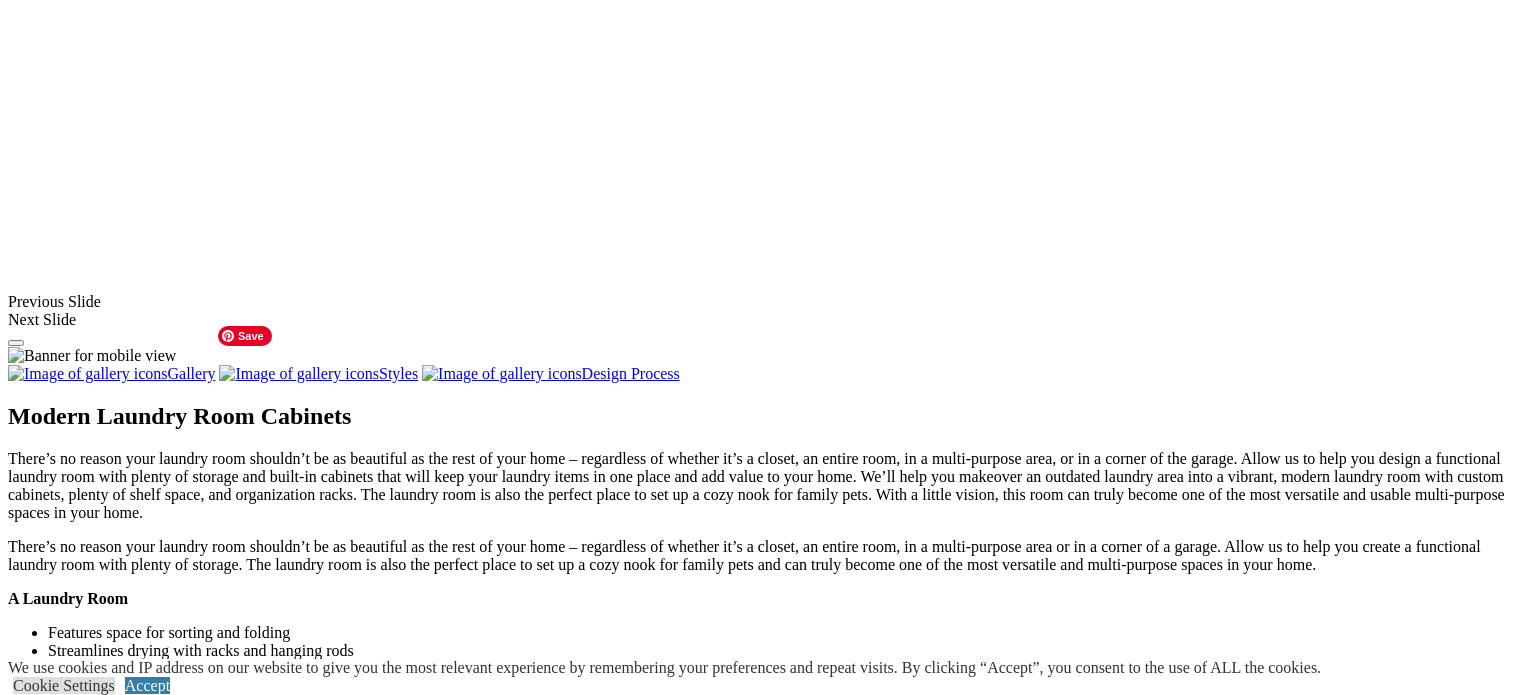click at bounding box center (167, 1370) 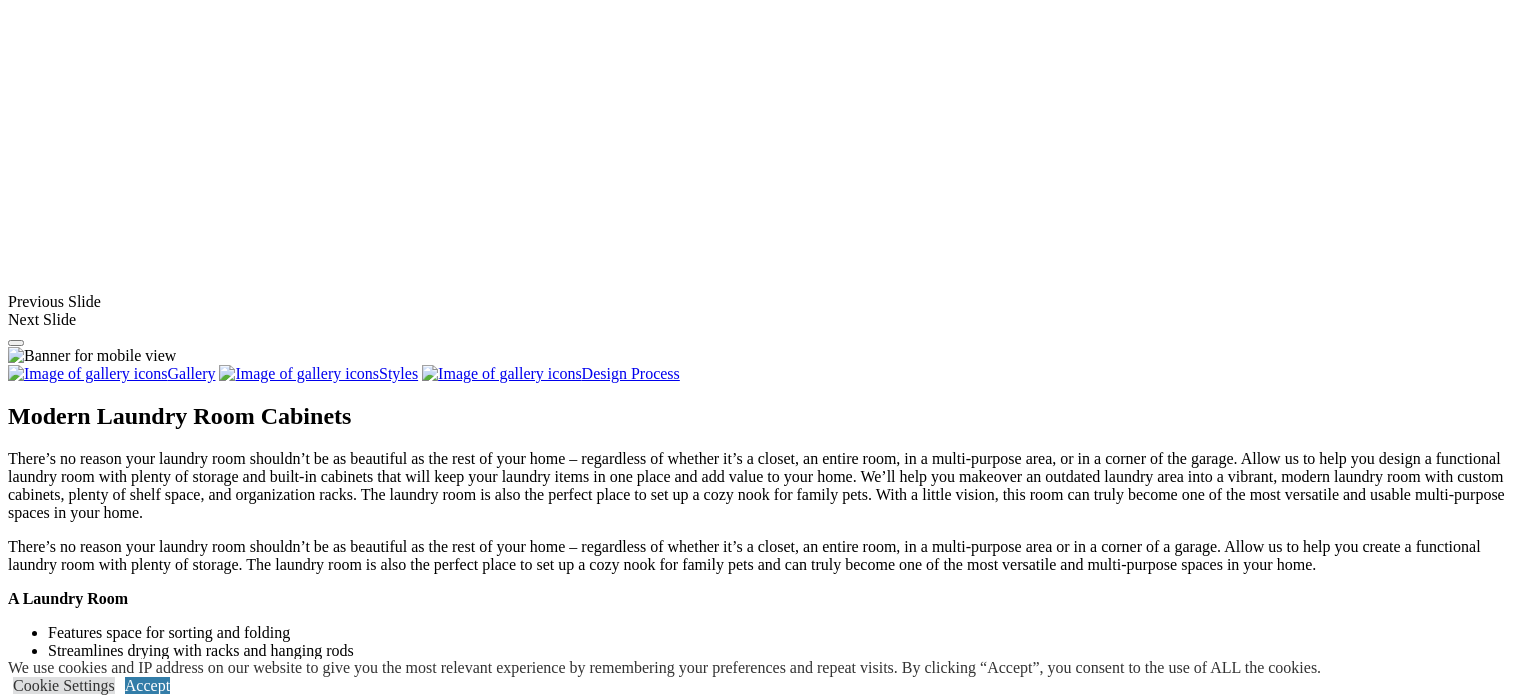 click at bounding box center (8, 36383) 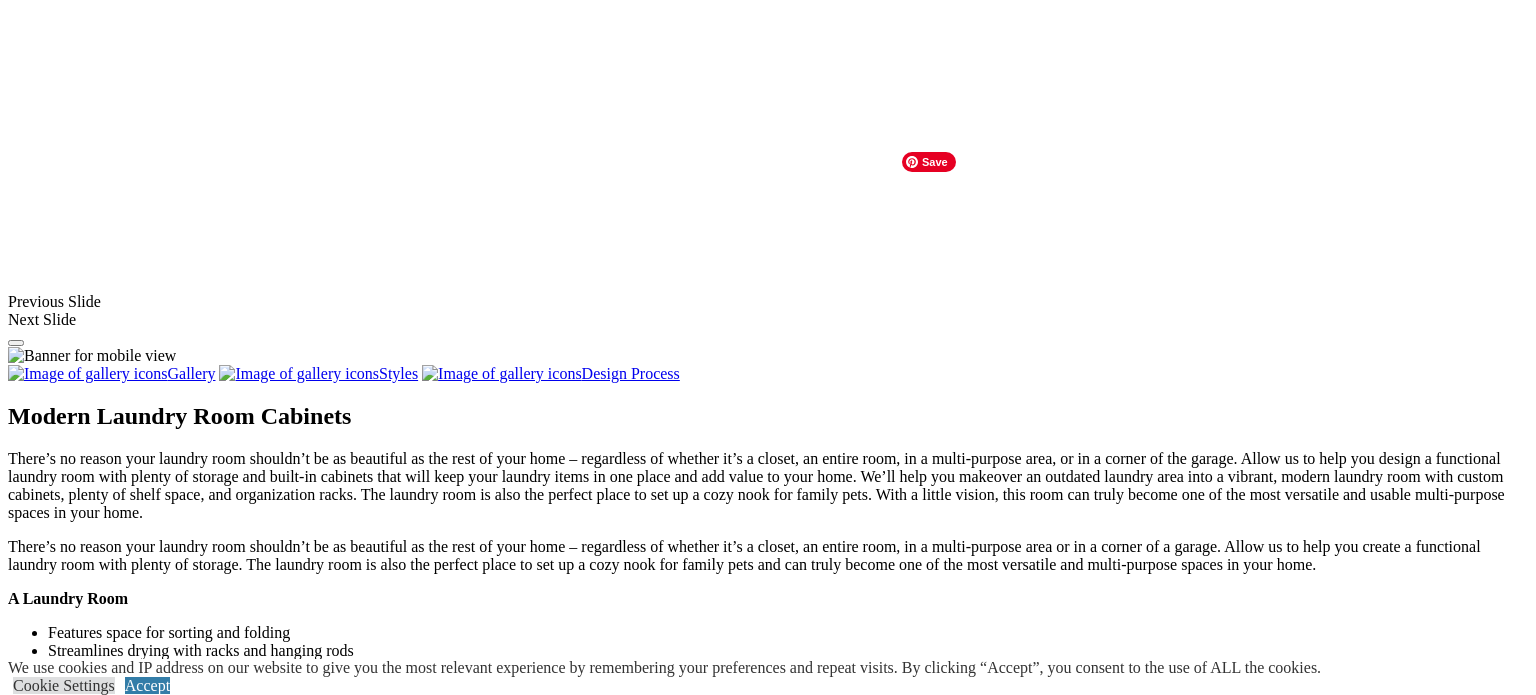 click at bounding box center [825, 1196] 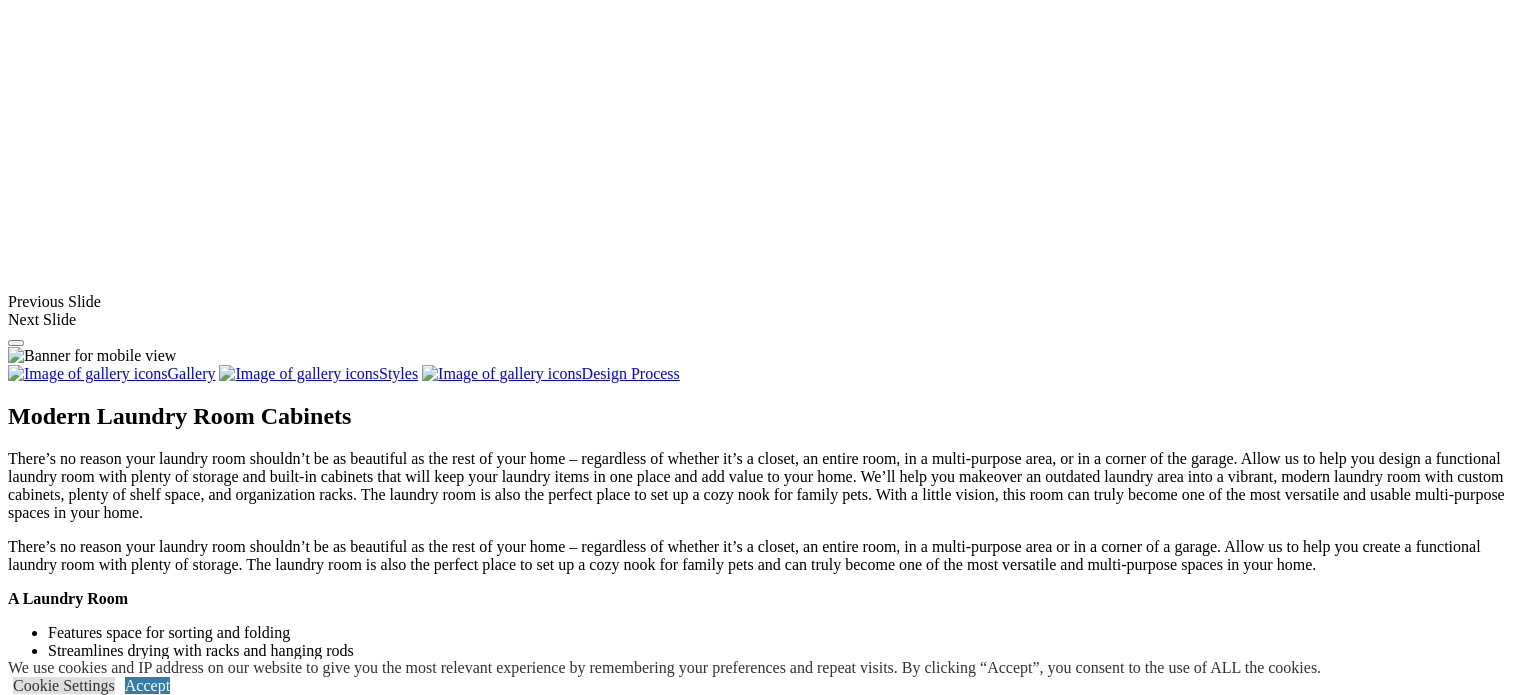 click at bounding box center [8, 36383] 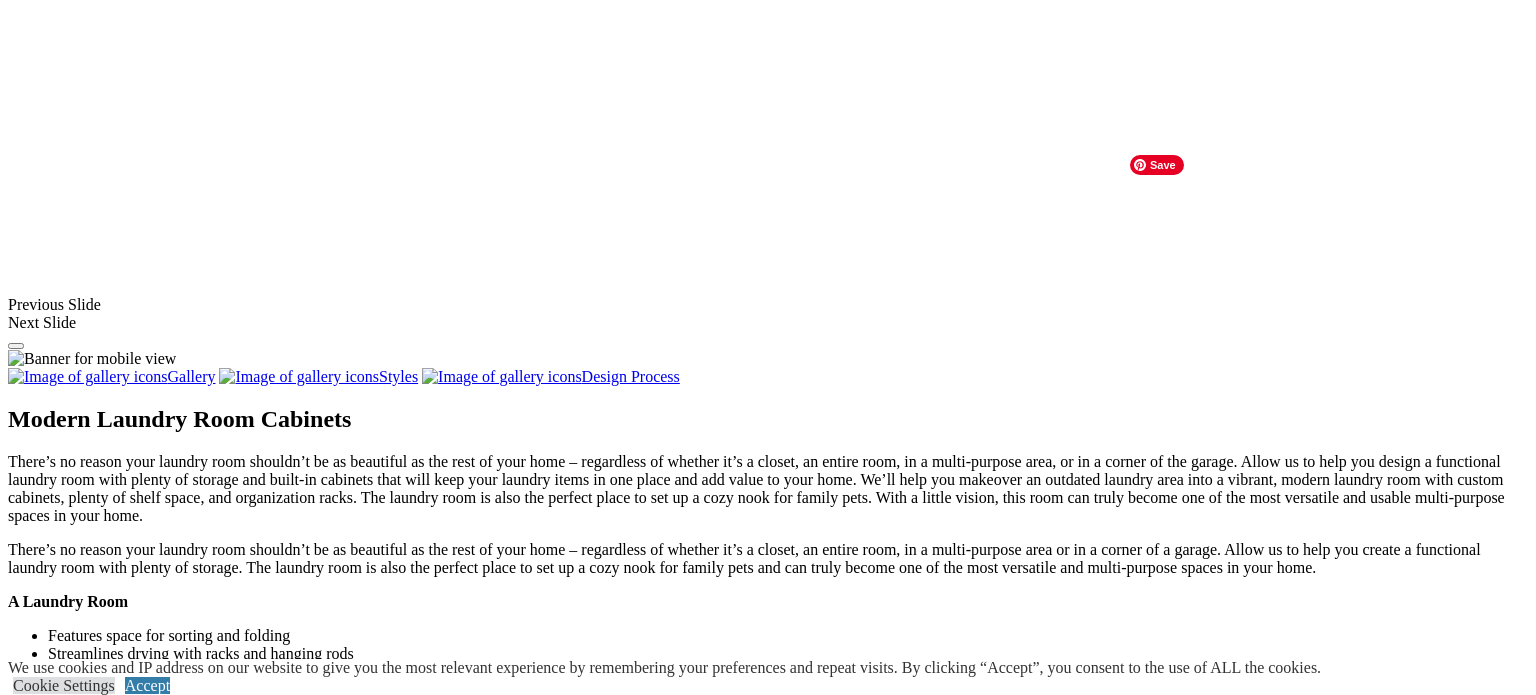 scroll, scrollTop: 1588, scrollLeft: 0, axis: vertical 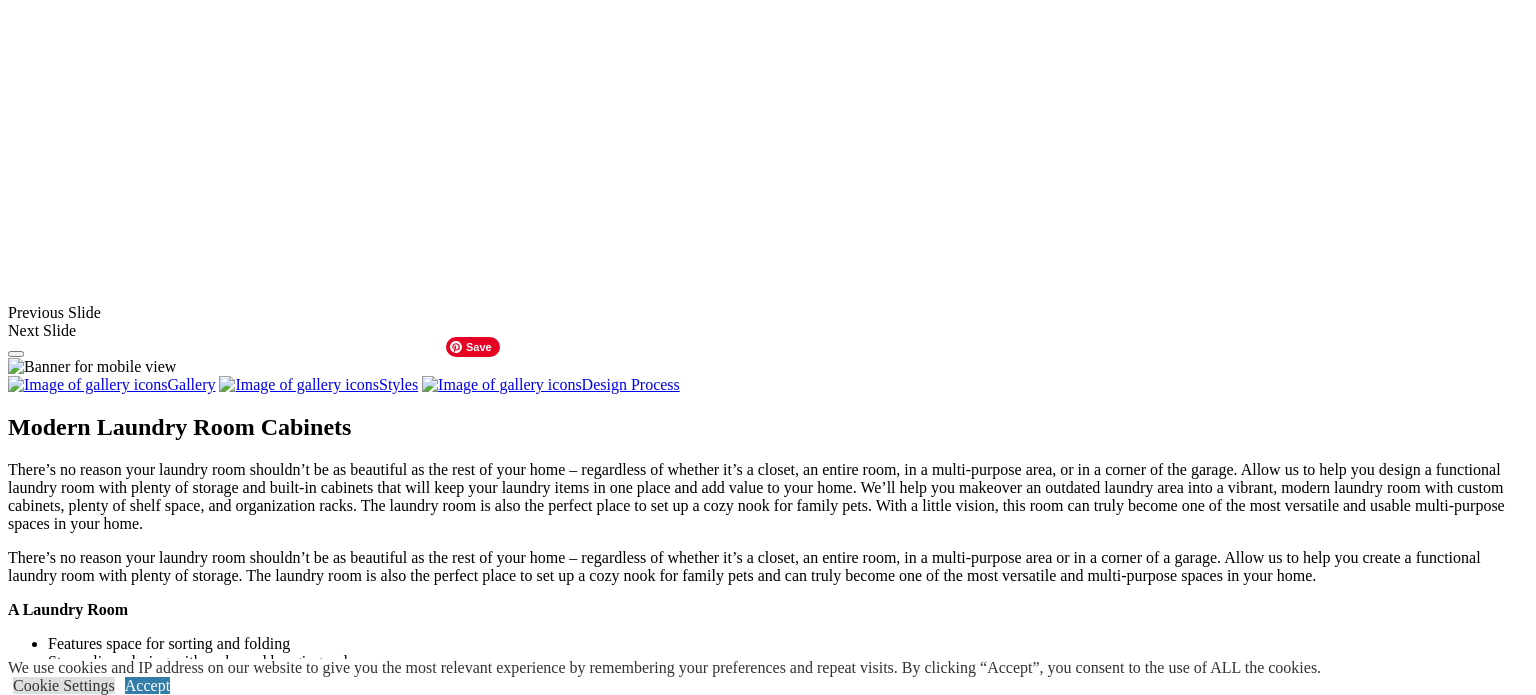 click at bounding box center [350, 1381] 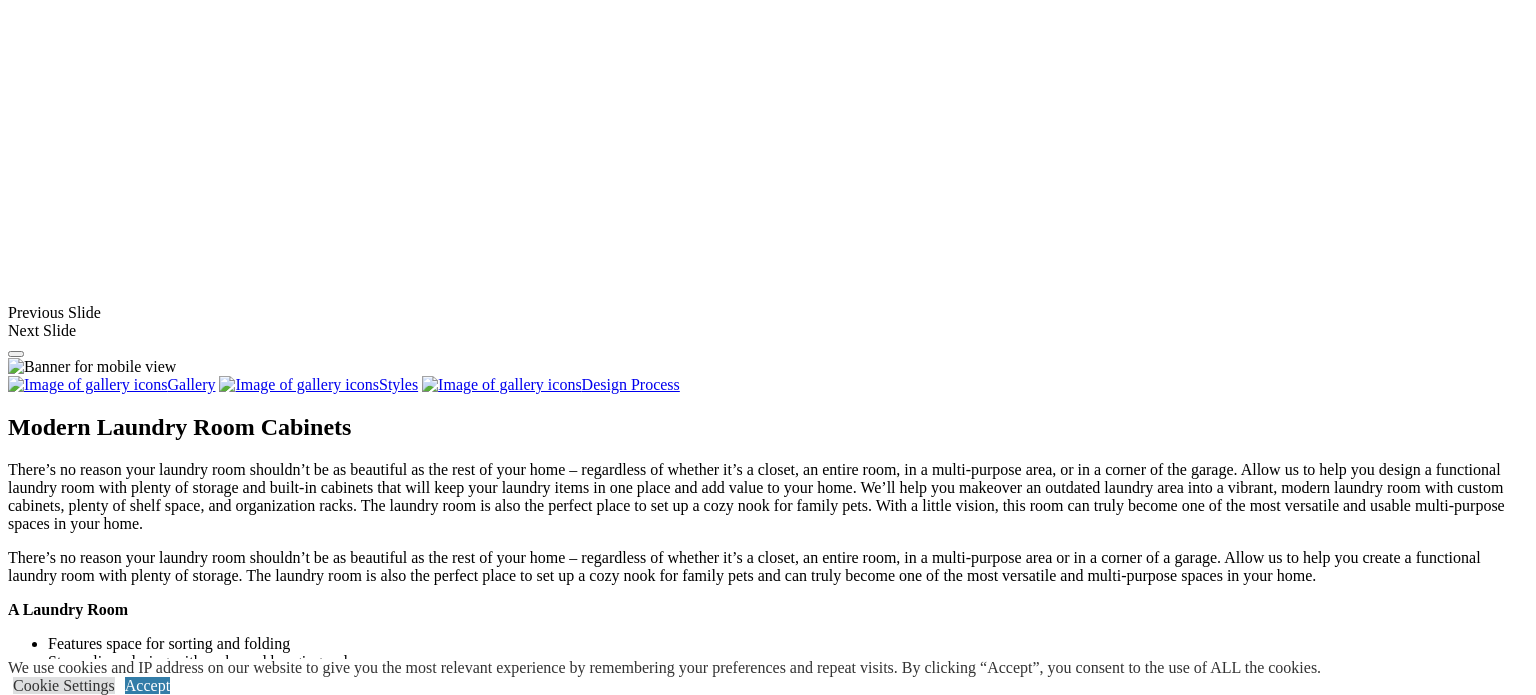 click at bounding box center [8, 36394] 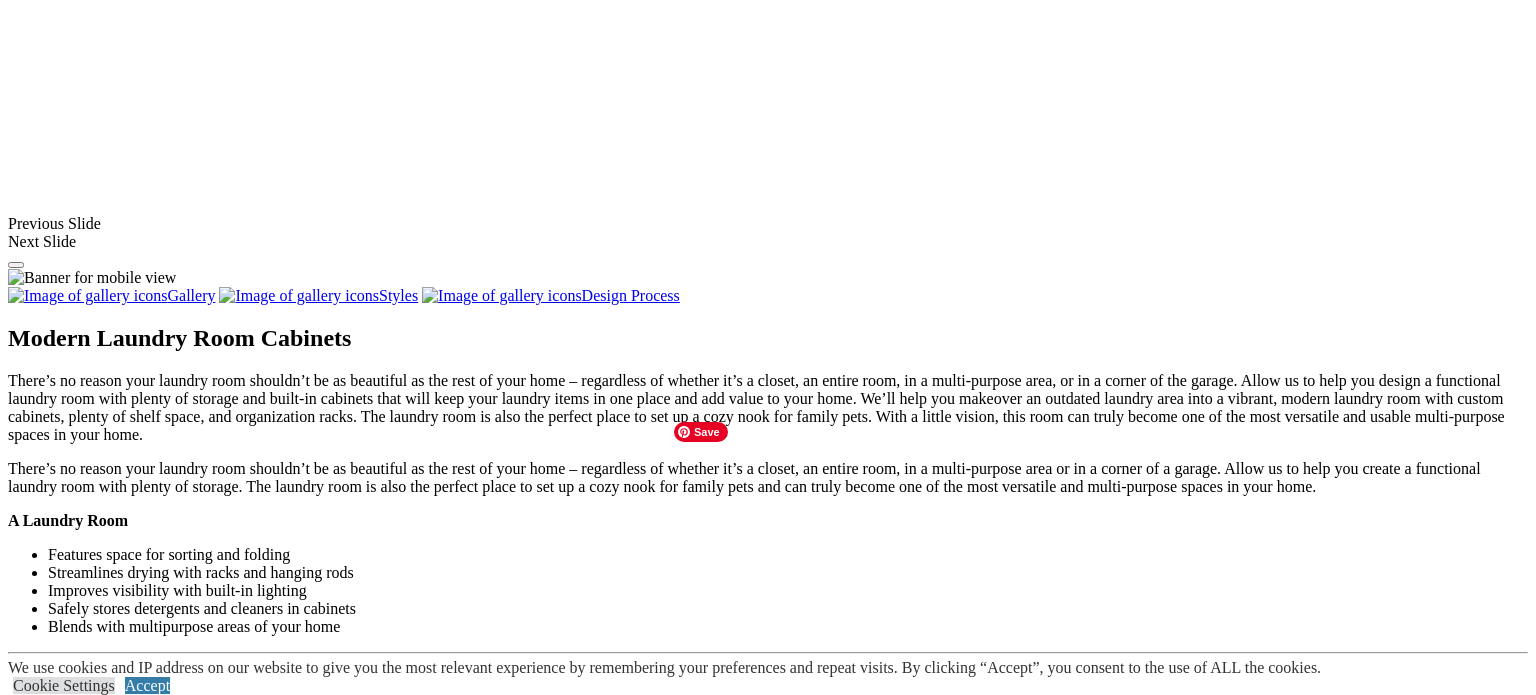 scroll, scrollTop: 1676, scrollLeft: 0, axis: vertical 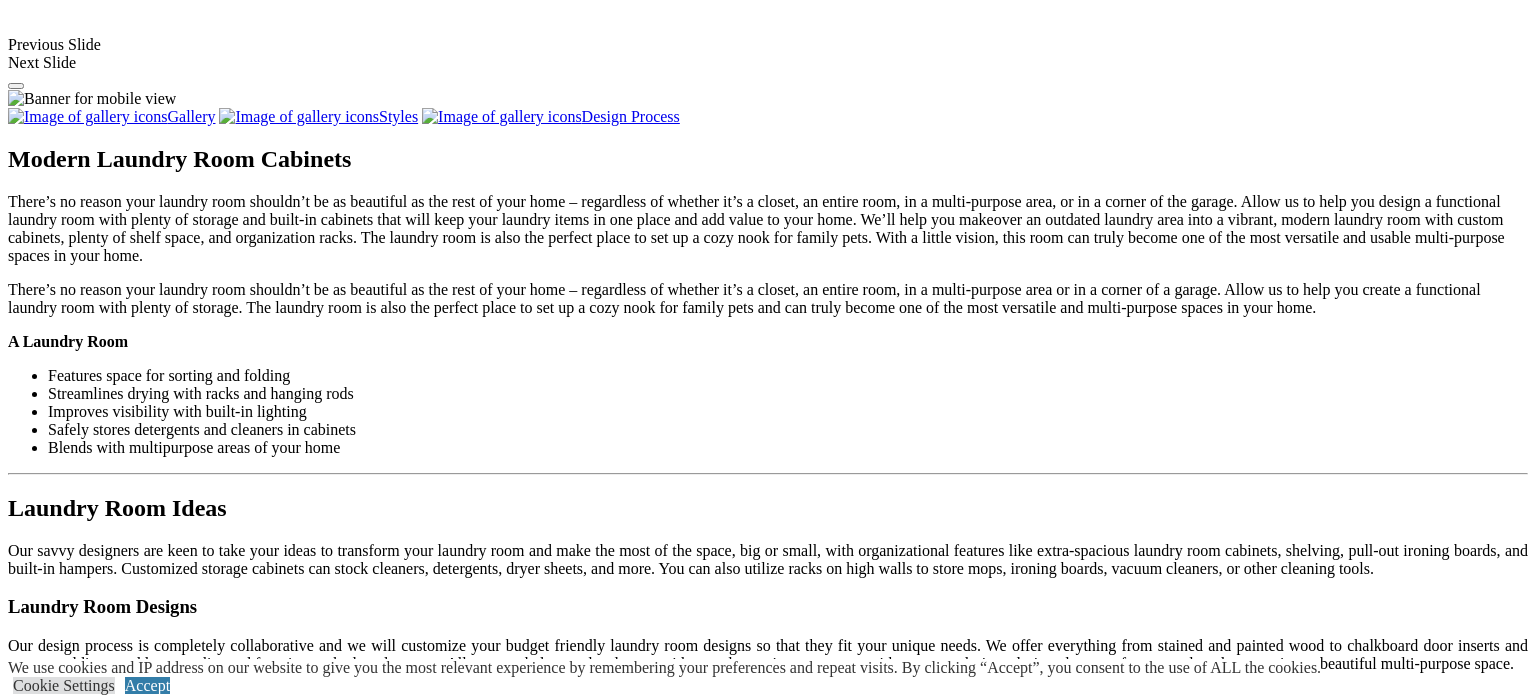 click on "Locations" at bounding box center (79, -1326) 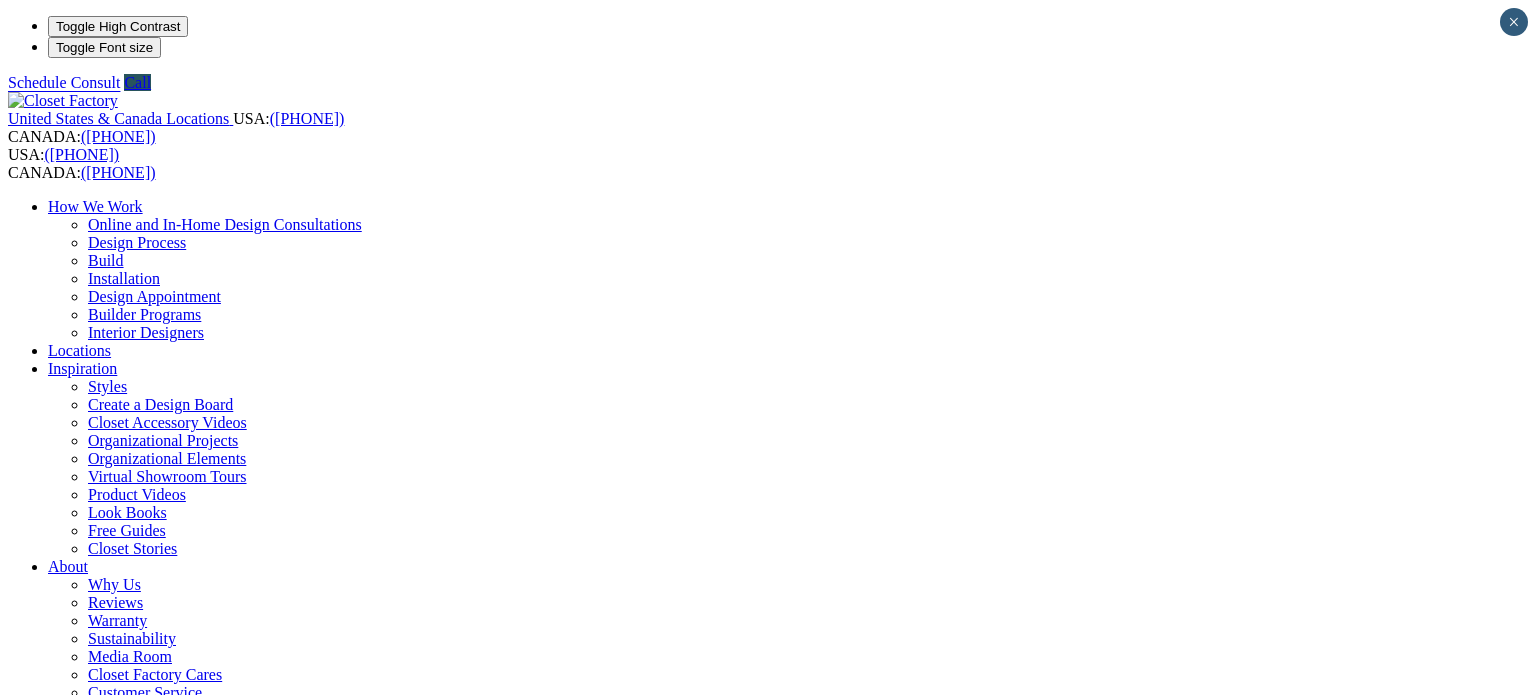 scroll, scrollTop: 0, scrollLeft: 0, axis: both 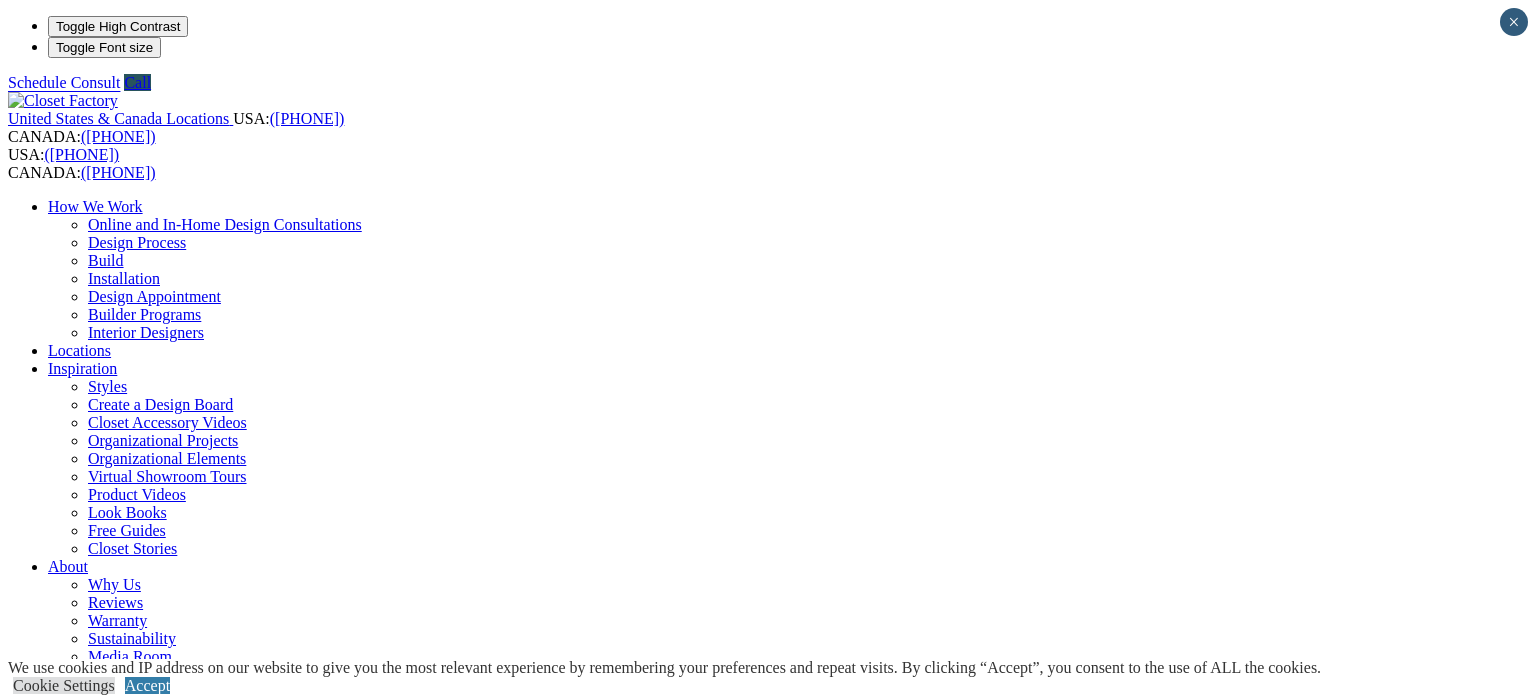 click at bounding box center (79, 1494) 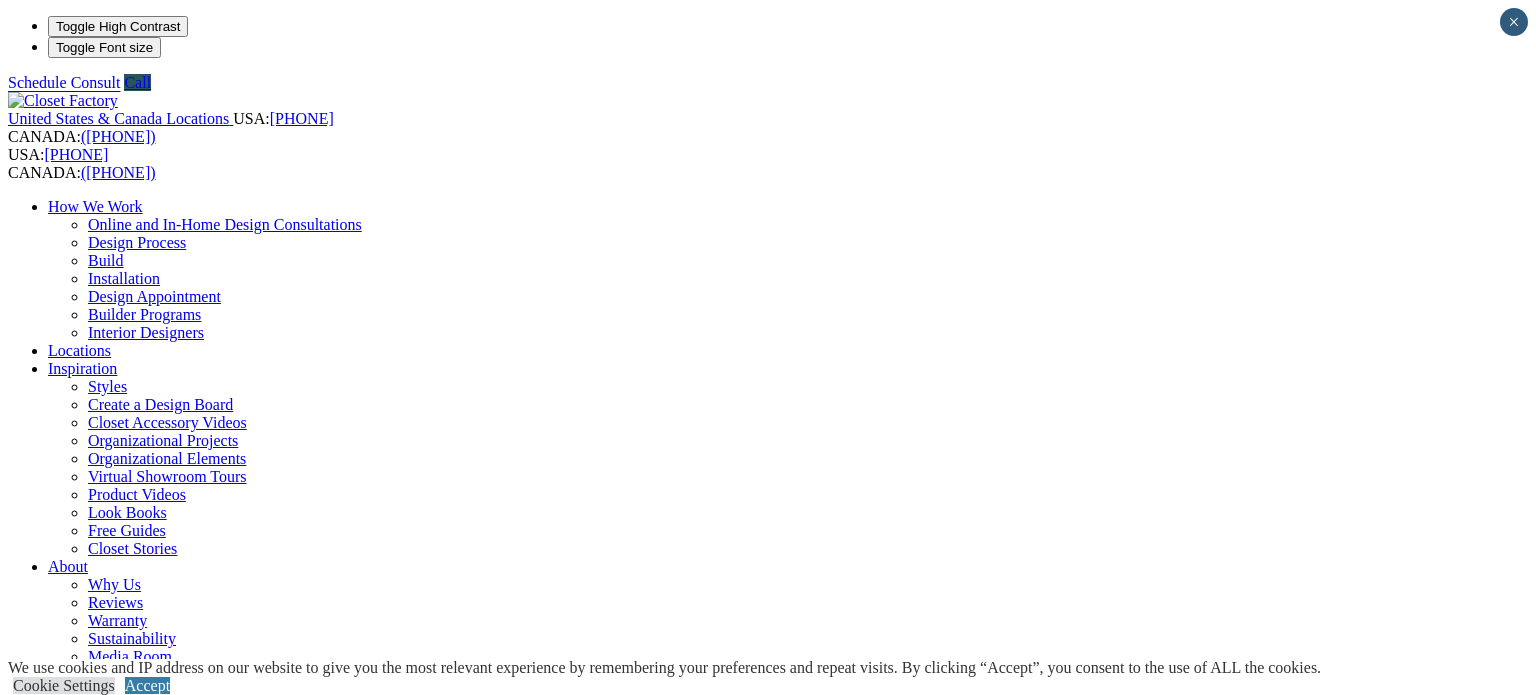 type on "*****" 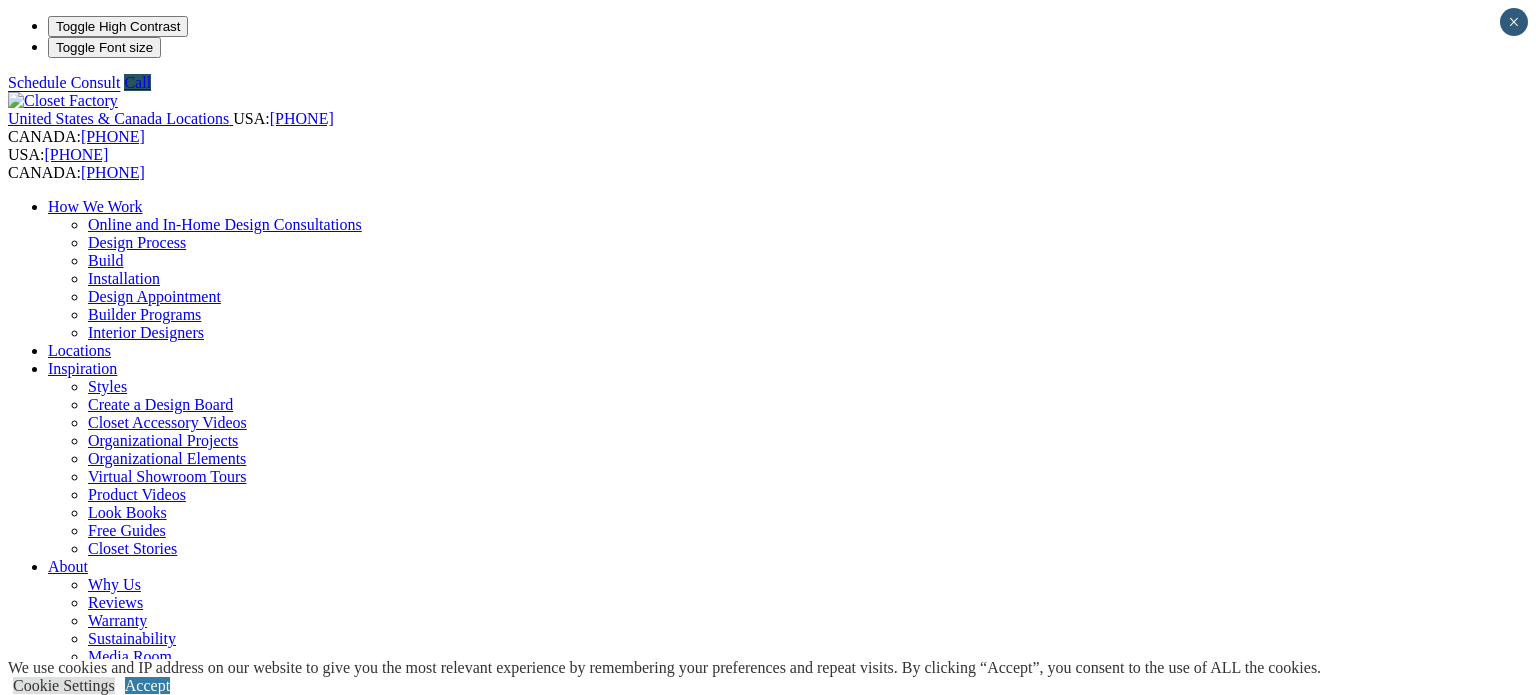 scroll, scrollTop: 0, scrollLeft: 0, axis: both 